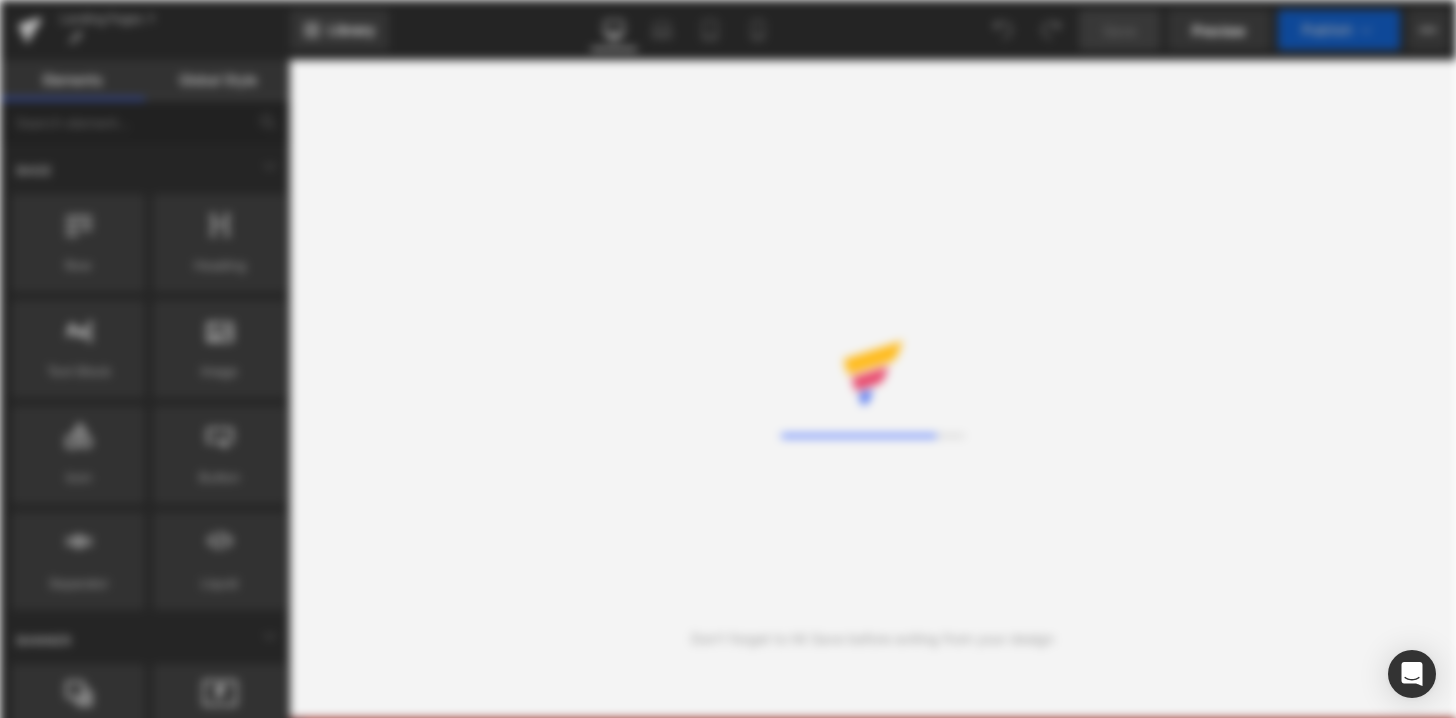 scroll, scrollTop: 0, scrollLeft: 0, axis: both 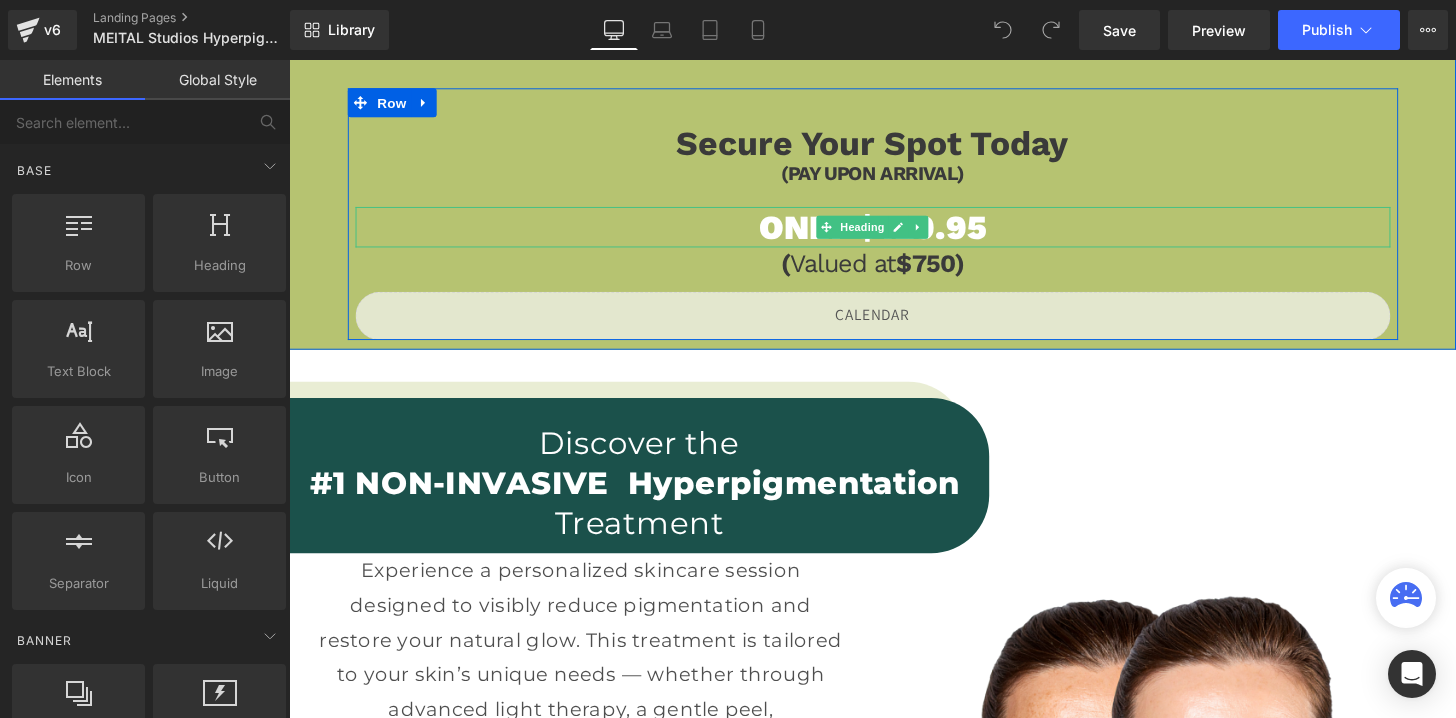 click on "ONLY $129.95" at bounding box center [894, 233] 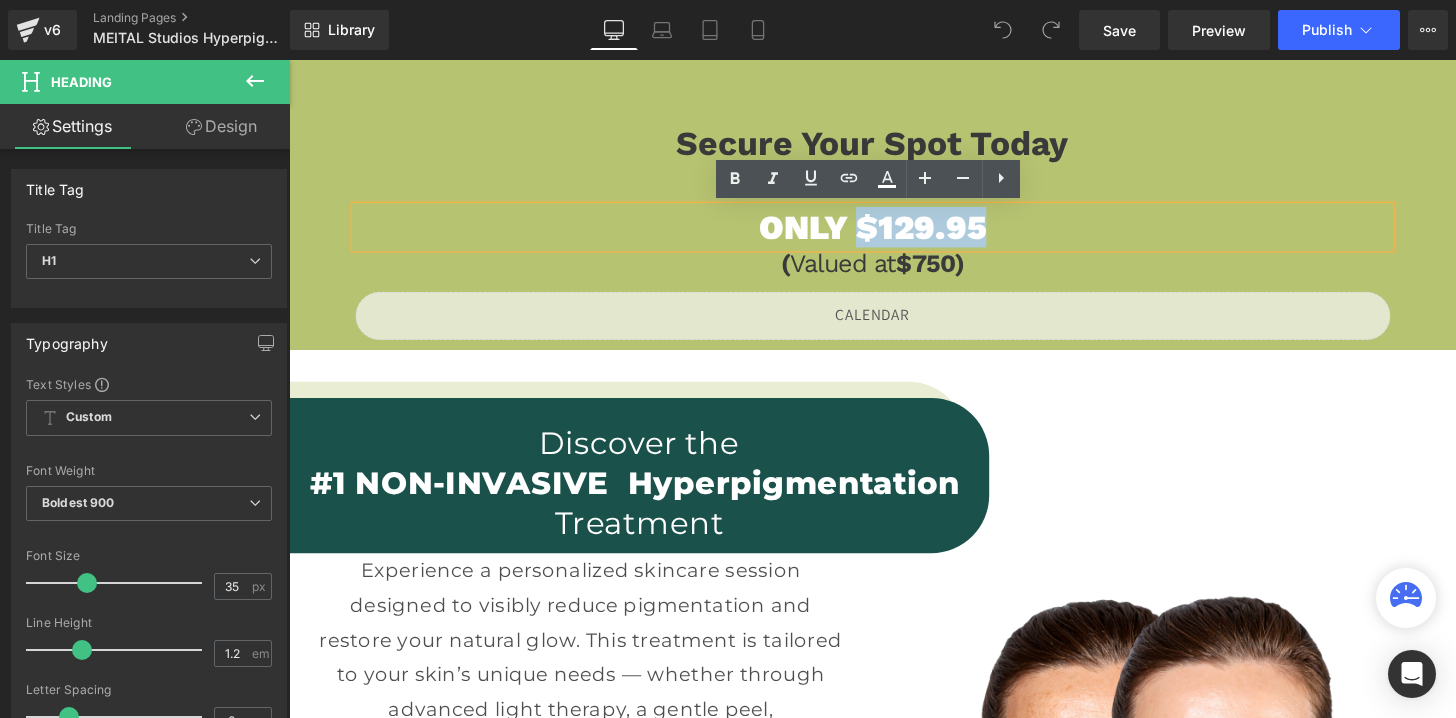 drag, startPoint x: 1019, startPoint y: 235, endPoint x: 880, endPoint y: 241, distance: 139.12944 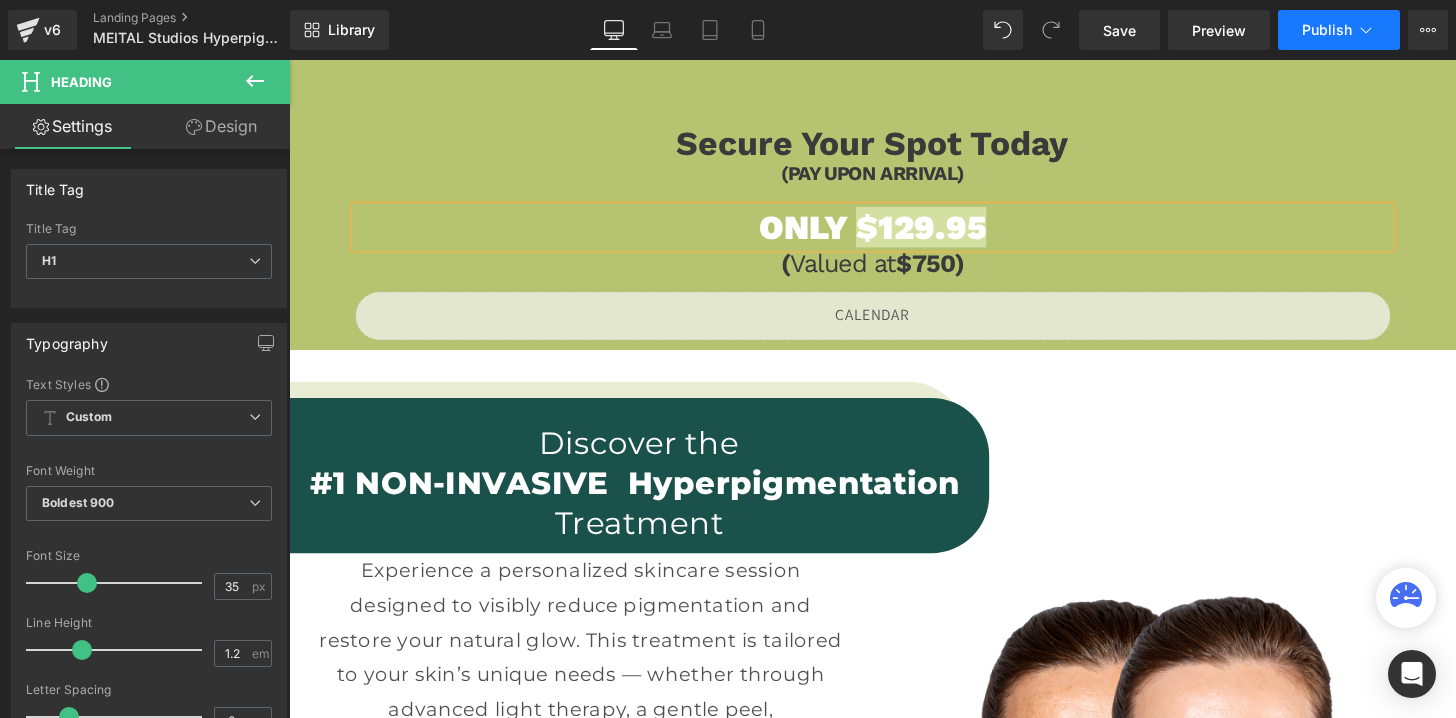 click on "Publish" at bounding box center (1327, 30) 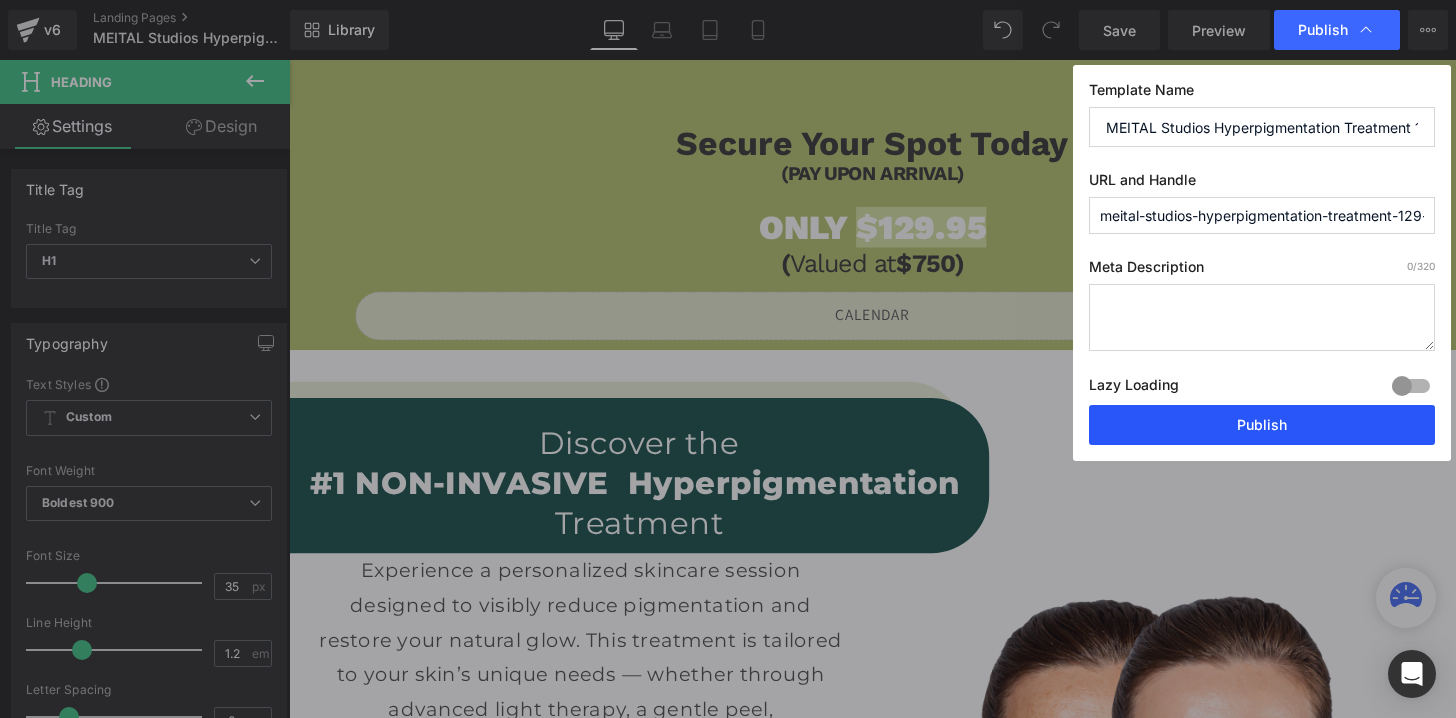 click on "Publish" at bounding box center [1262, 425] 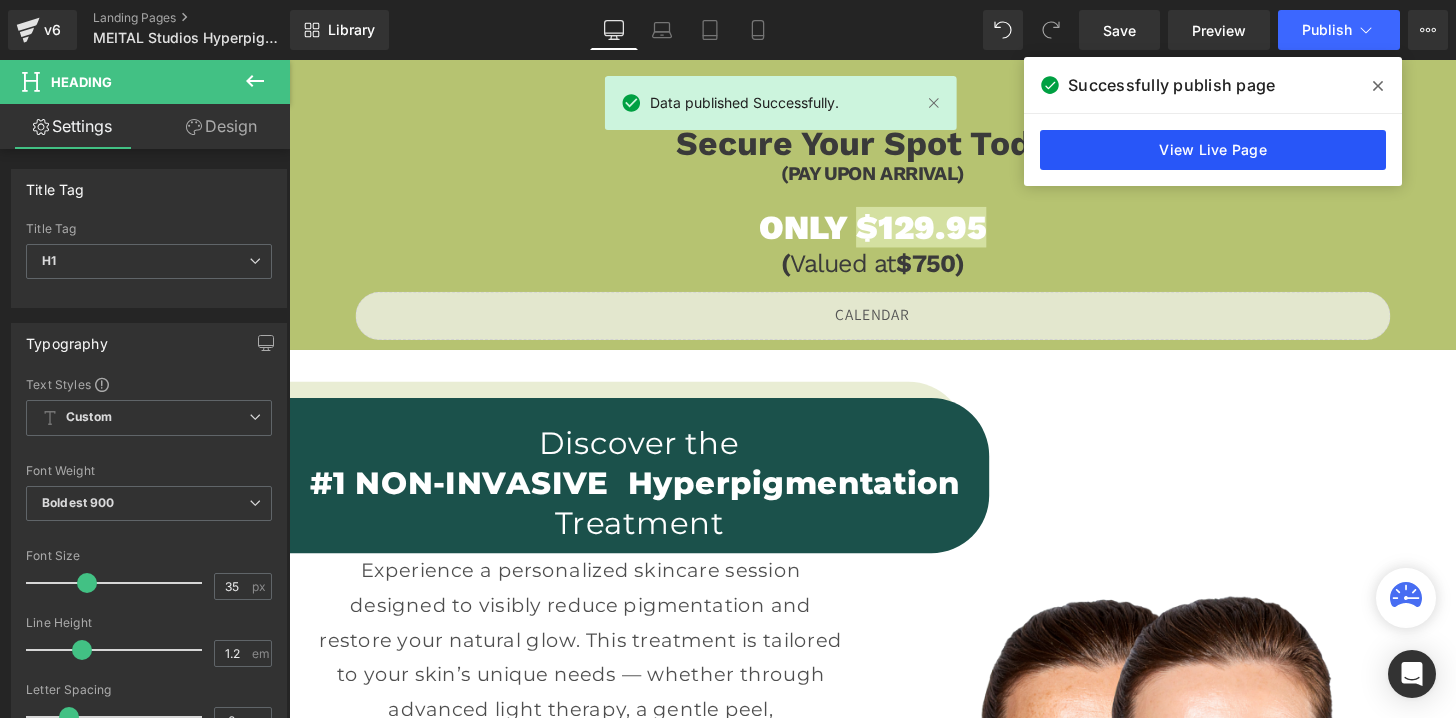 click on "View Live Page" at bounding box center [1213, 150] 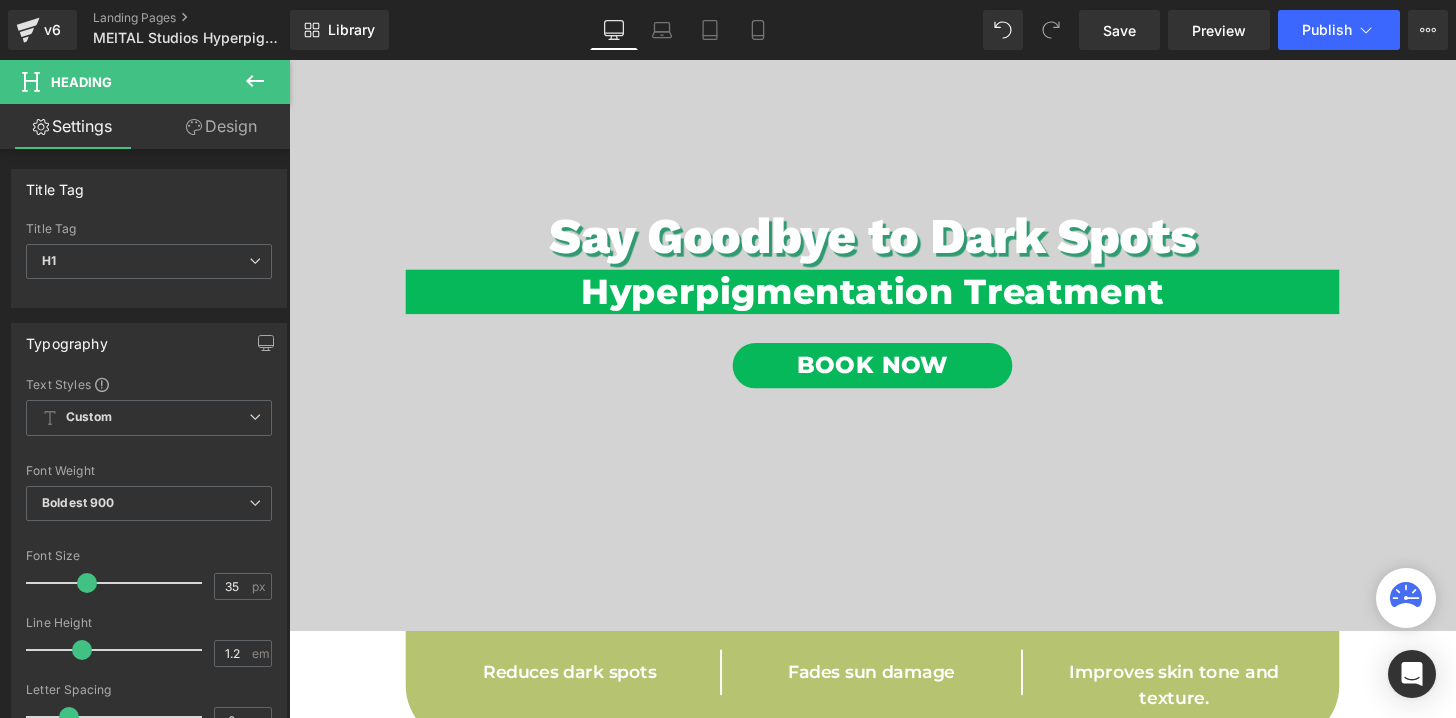 scroll, scrollTop: 0, scrollLeft: 0, axis: both 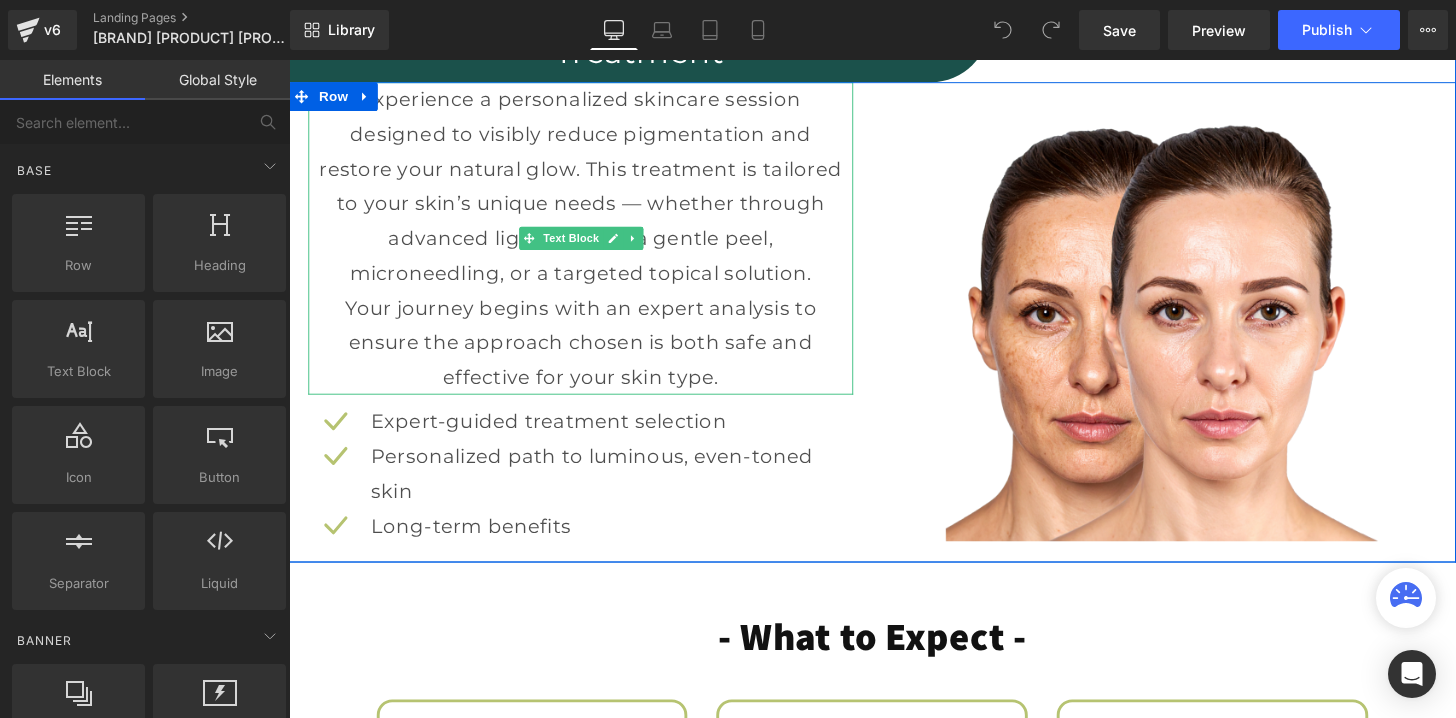 click on "Your journey begins with an expert analysis to ensure the approach chosen is both safe and effective for your skin type." at bounding box center (591, 353) 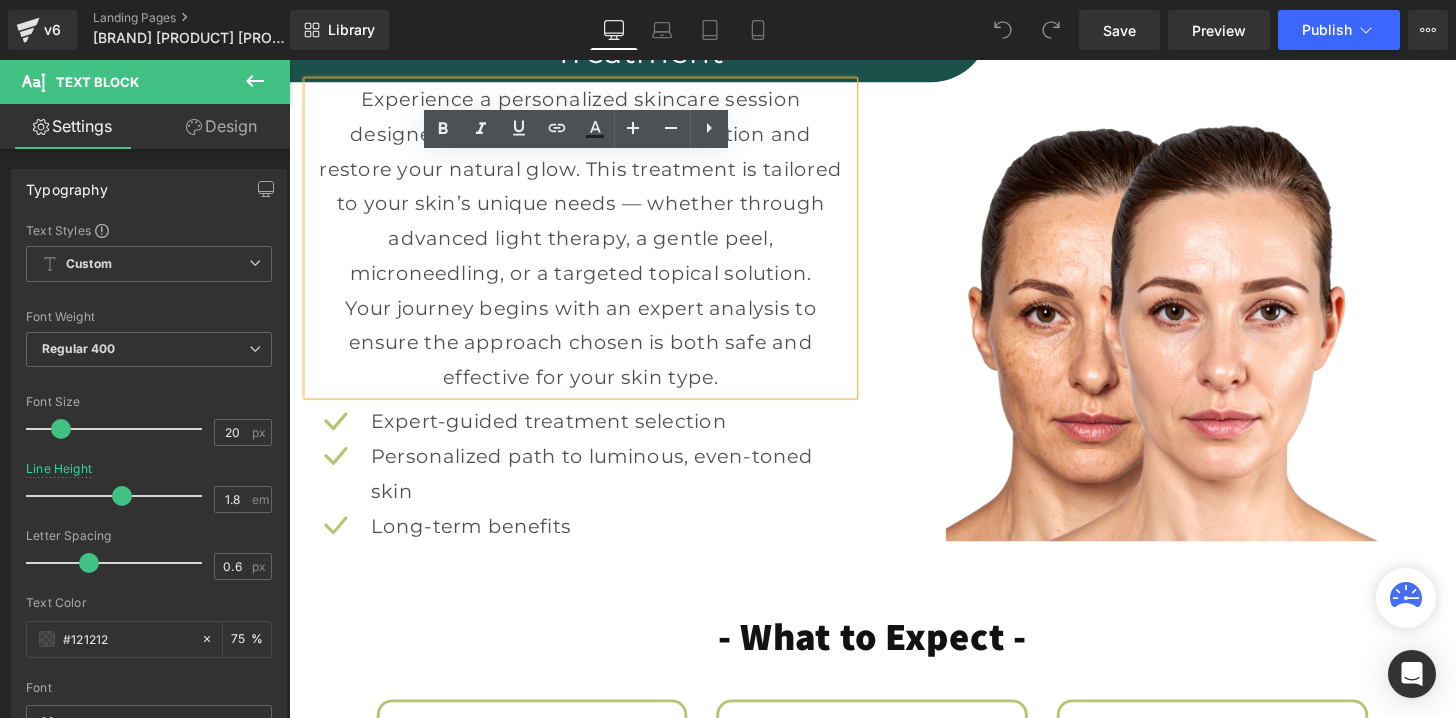 click on "Experience a personalized skincare session designed to visibly reduce pigmentation and restore your natural glow. This treatment is tailored to your skin’s unique needs — whether through advanced light therapy, a gentle peel, microneedling, or a targeted topical solution." at bounding box center (591, 191) 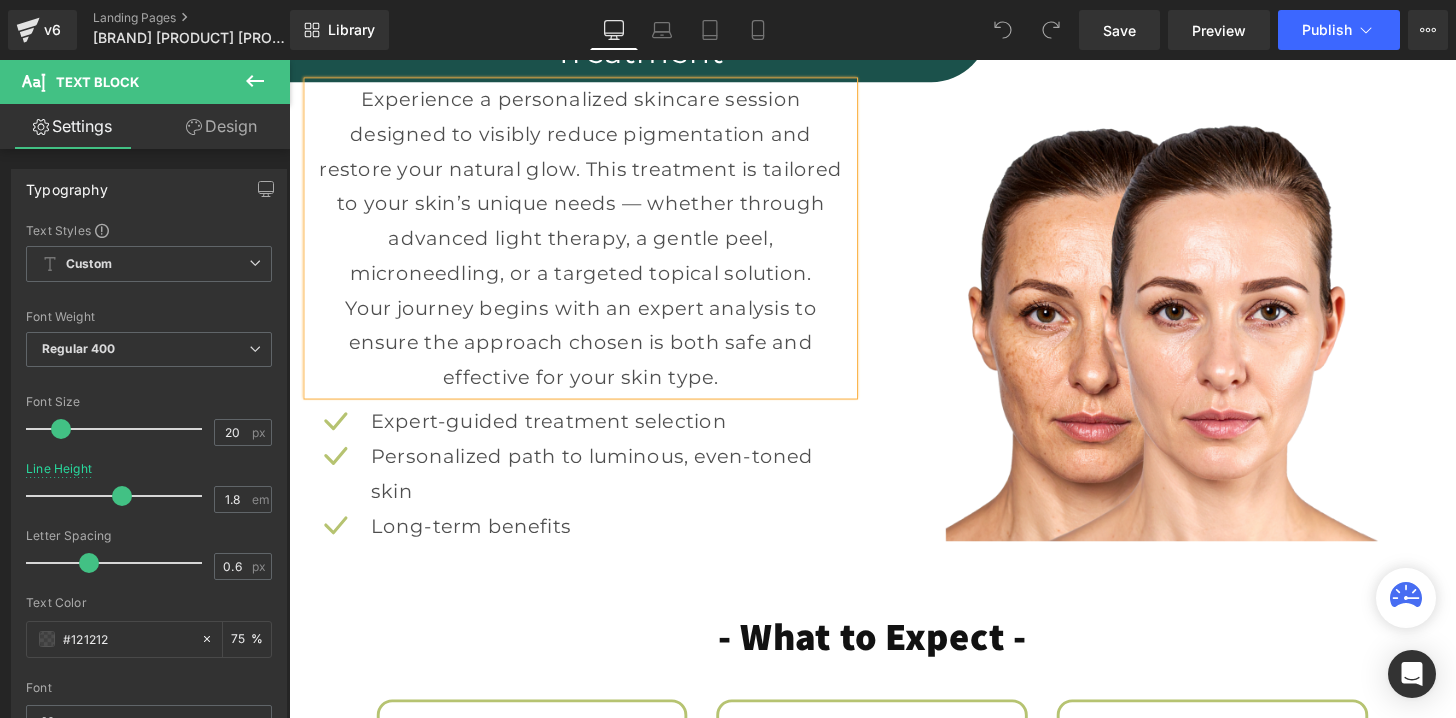 type 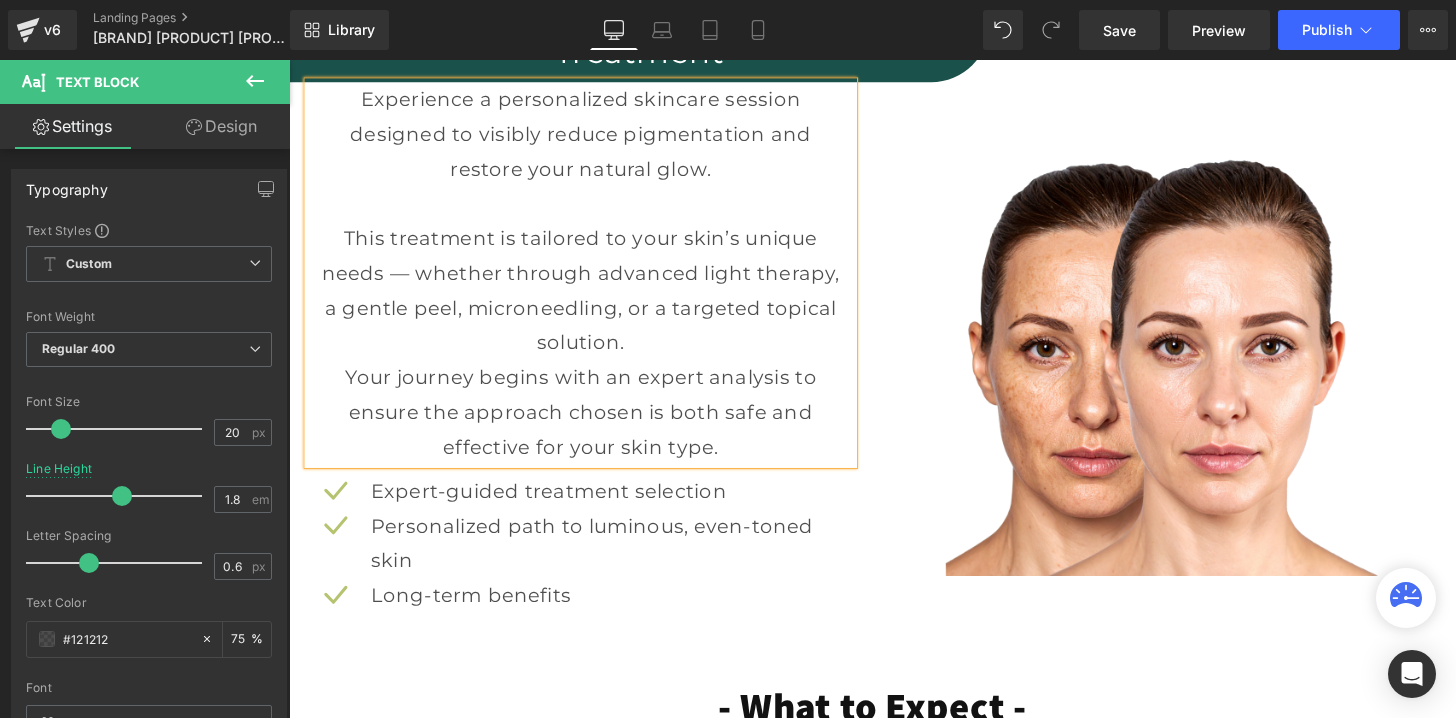 click on "This treatment is tailored to your skin’s unique needs — whether through advanced light therapy, a gentle peel, microneedling, or a targeted topical solution." at bounding box center (591, 299) 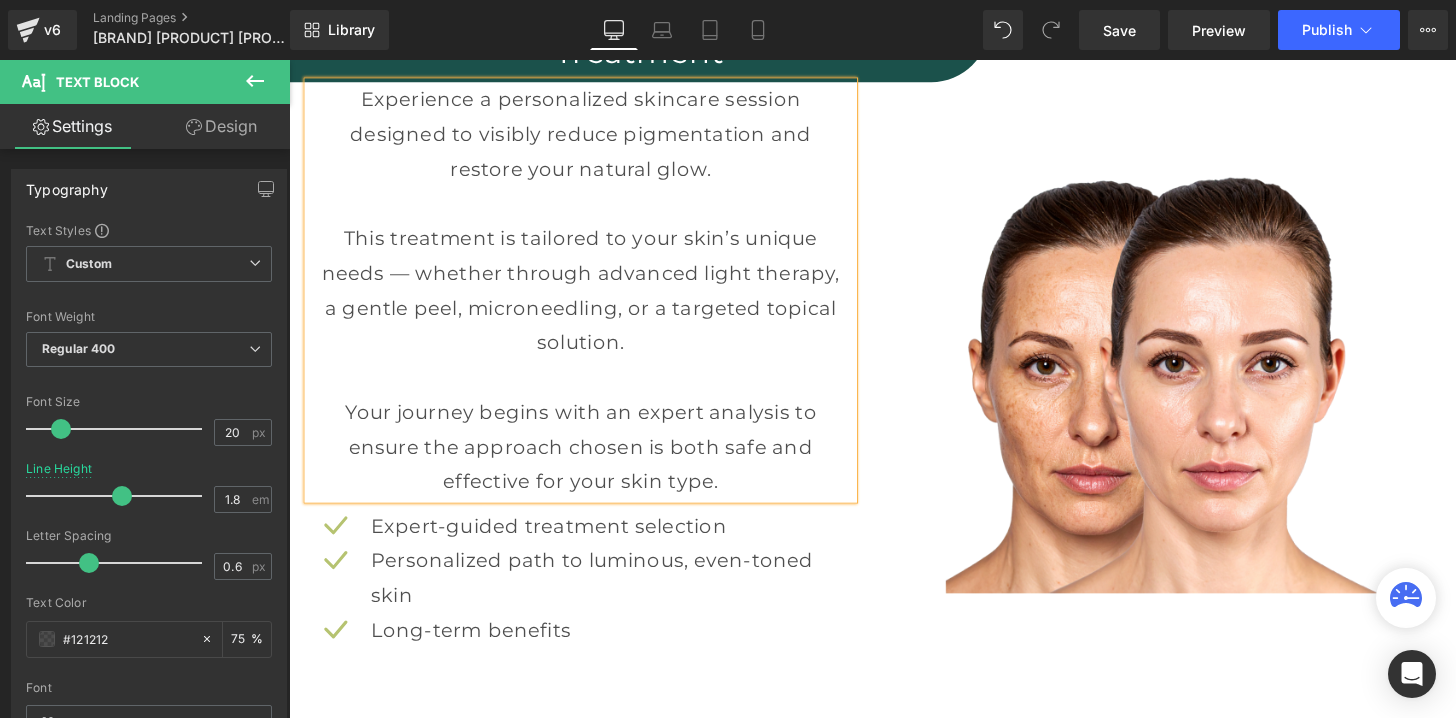 click on "Experience a personalized skincare session designed to visibly reduce pigmentation and restore your natural glow." at bounding box center (591, 137) 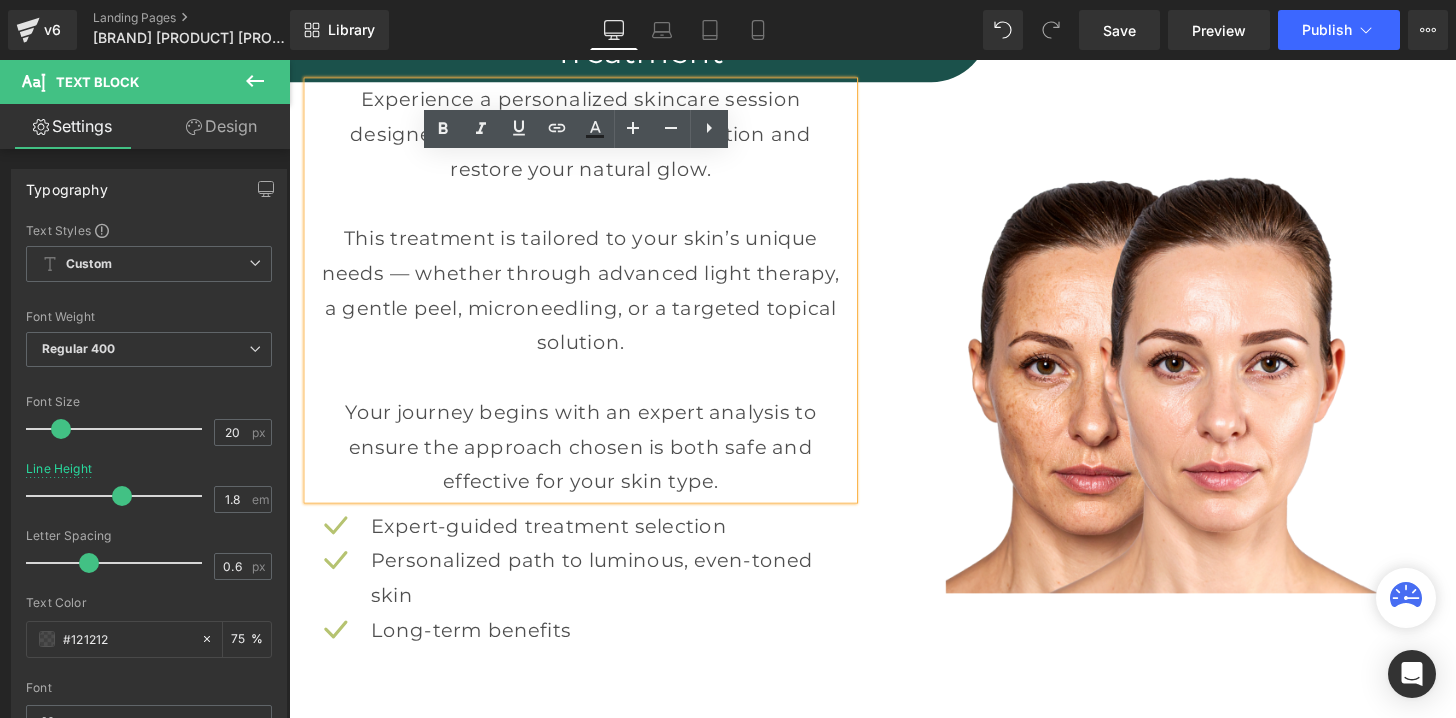 click at bounding box center (361, 98) 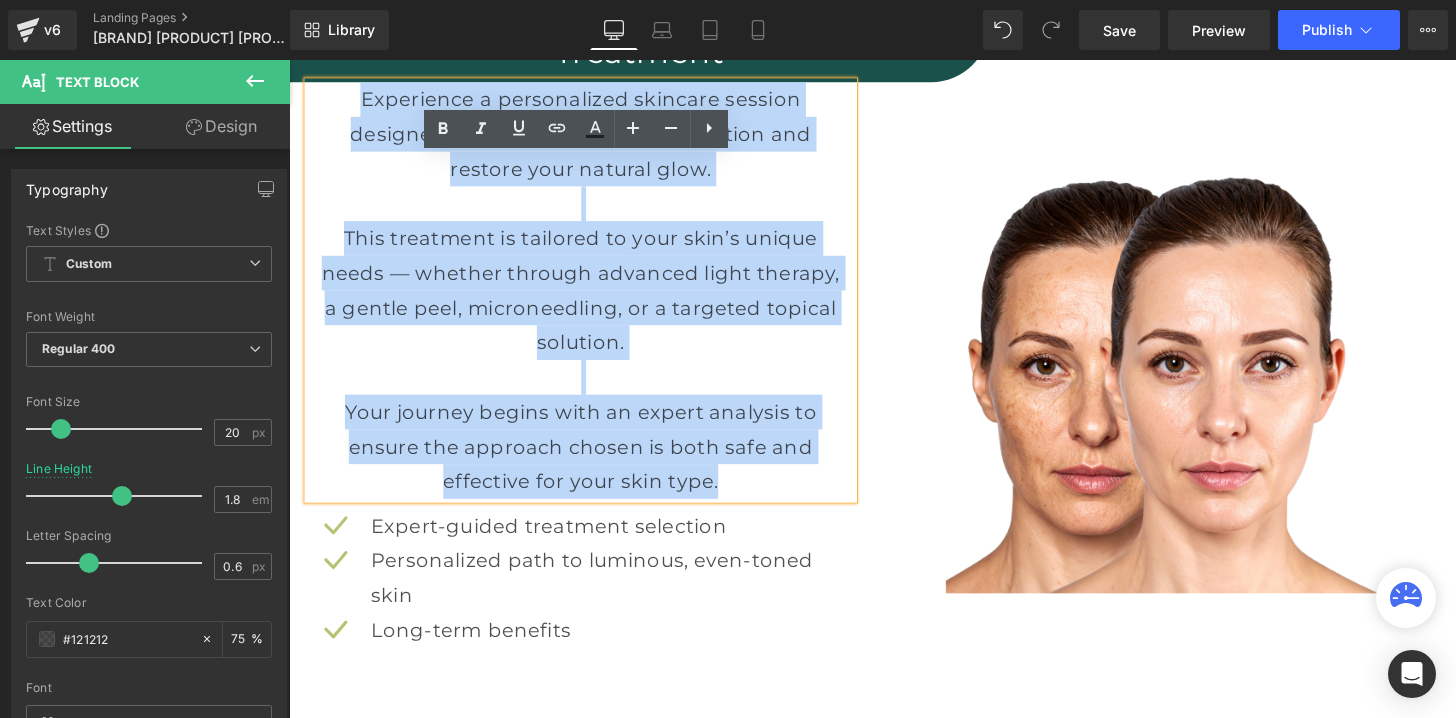 drag, startPoint x: 738, startPoint y: 500, endPoint x: 334, endPoint y: 94, distance: 572.75824 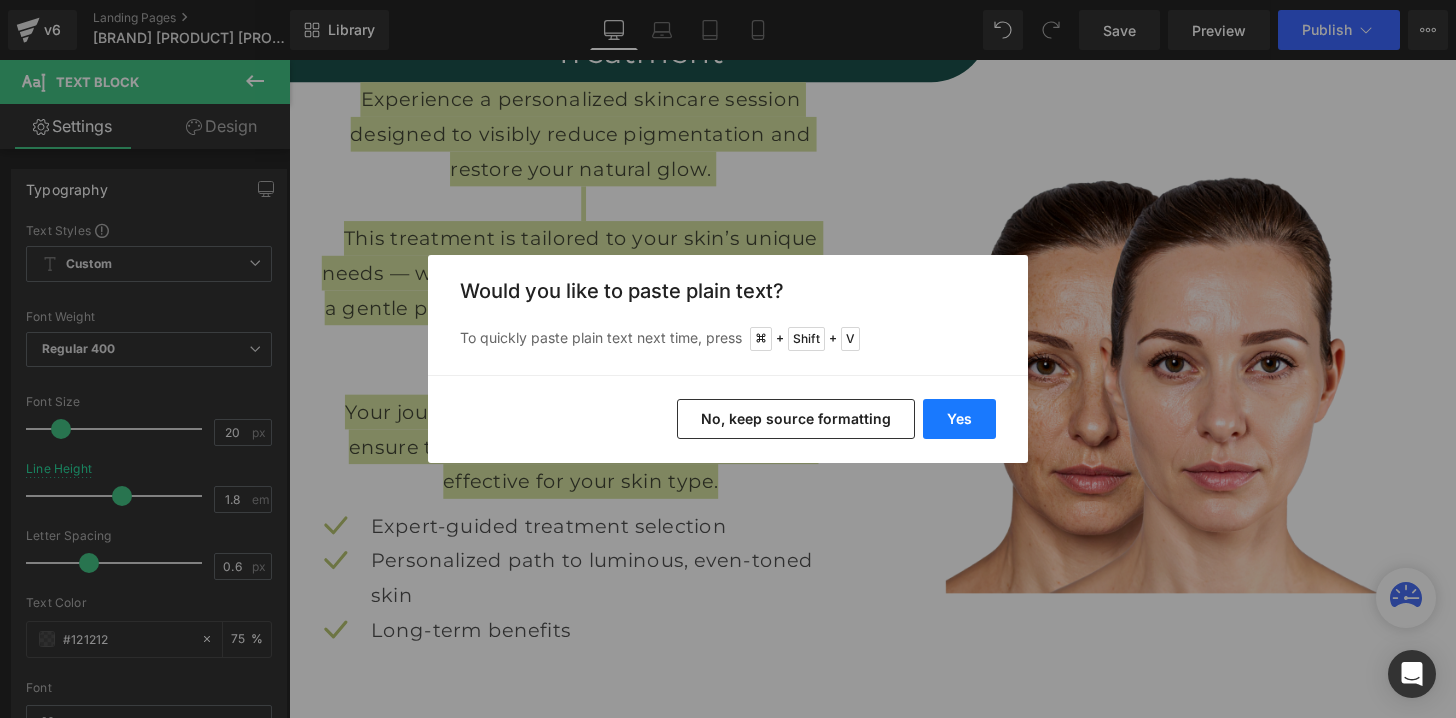 click on "Yes" at bounding box center [959, 419] 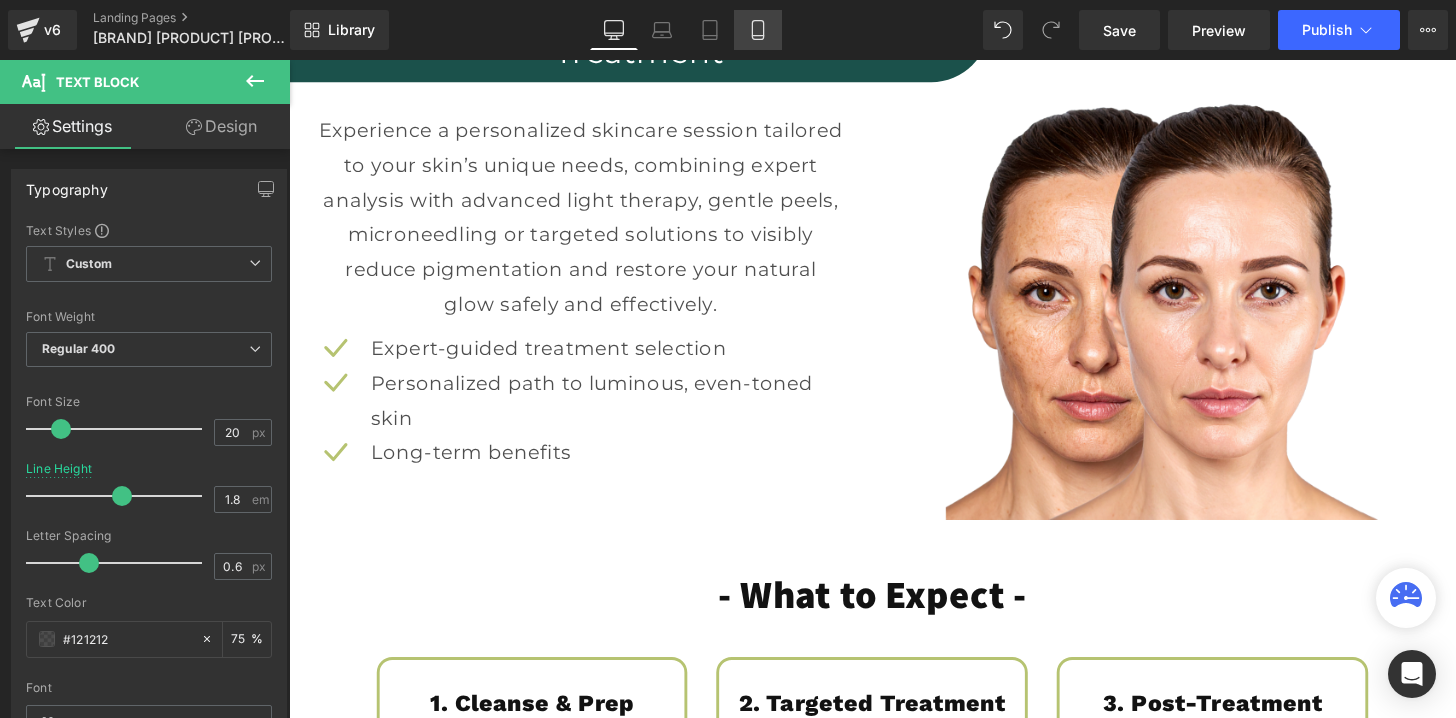 click 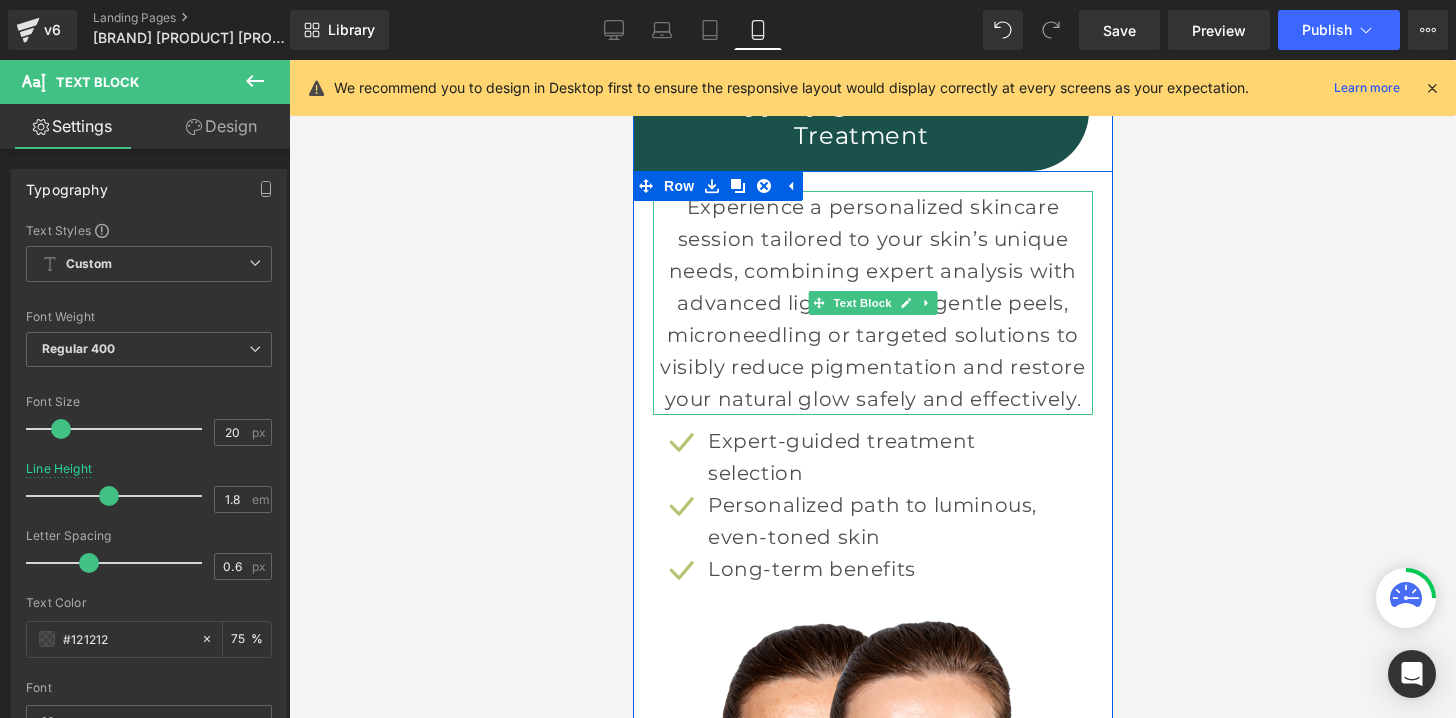 scroll, scrollTop: 2325, scrollLeft: 0, axis: vertical 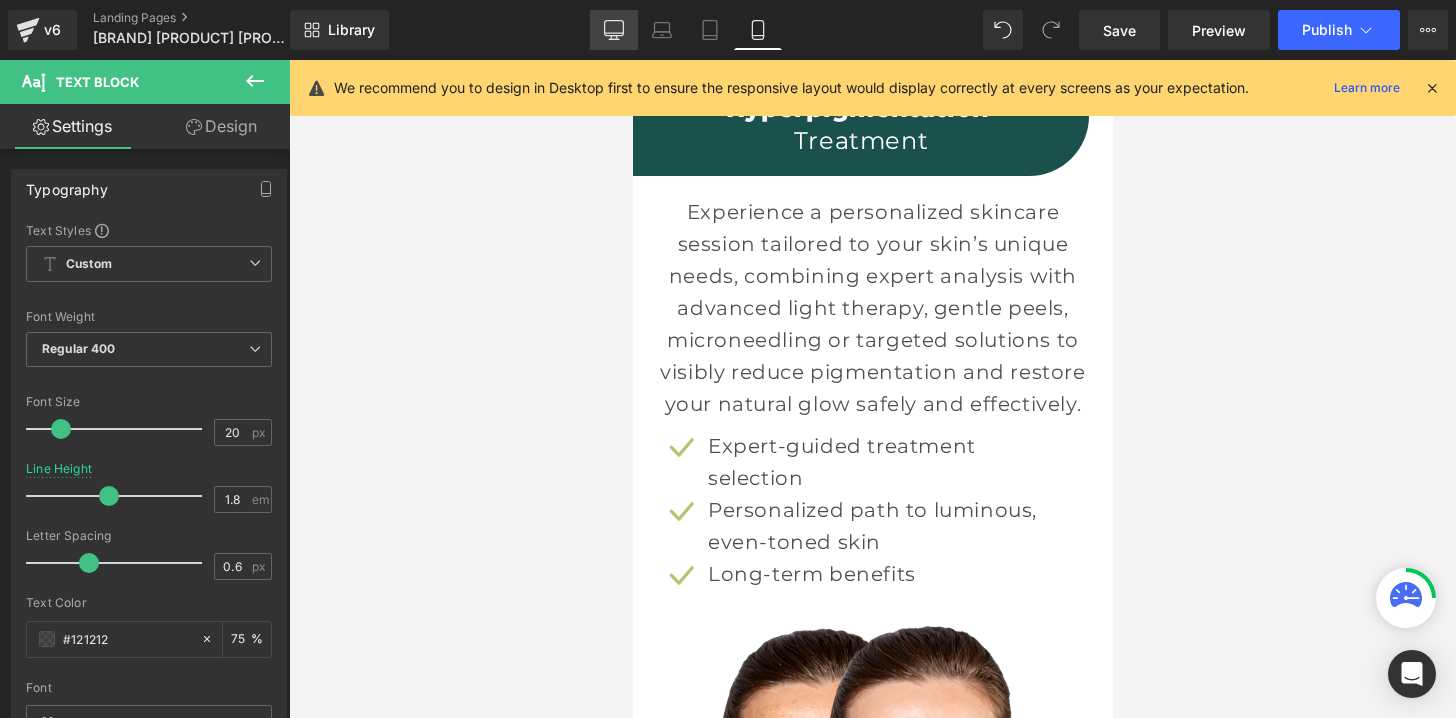 click 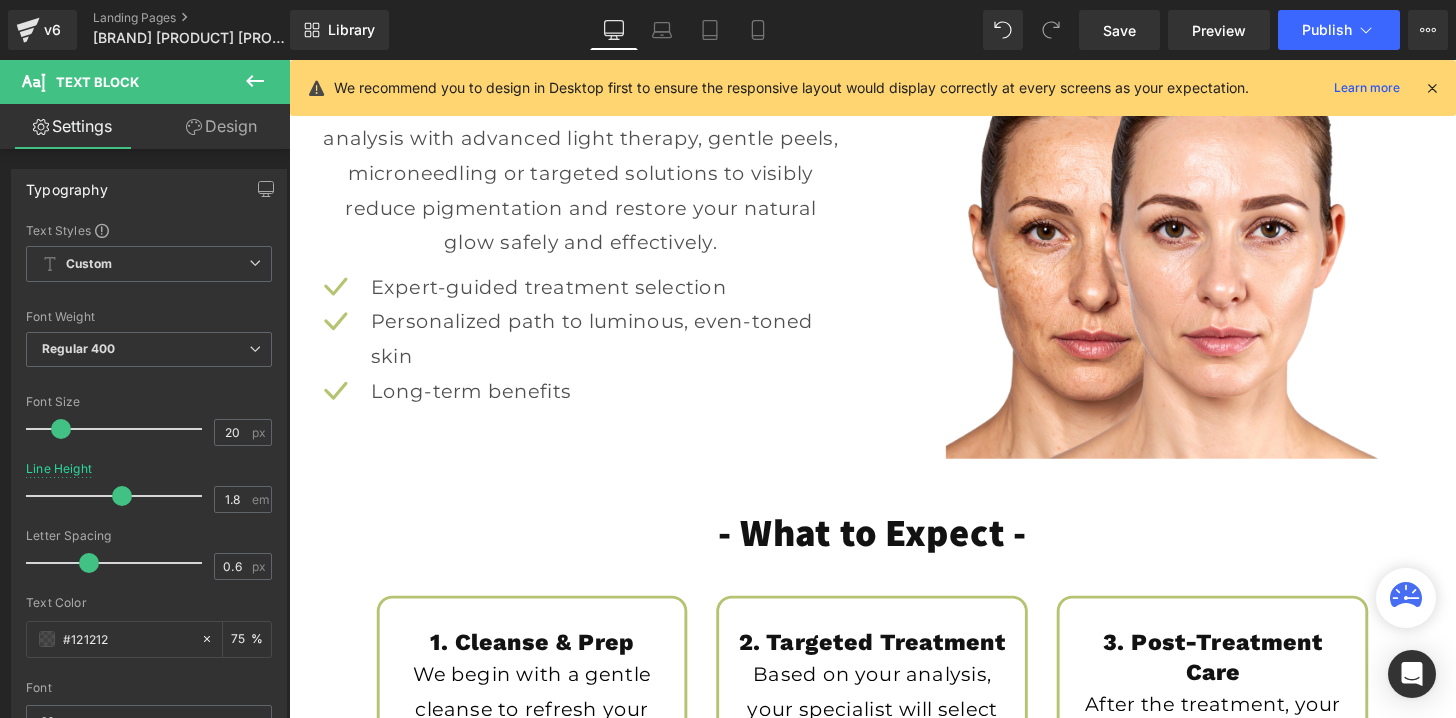 scroll, scrollTop: 2171, scrollLeft: 0, axis: vertical 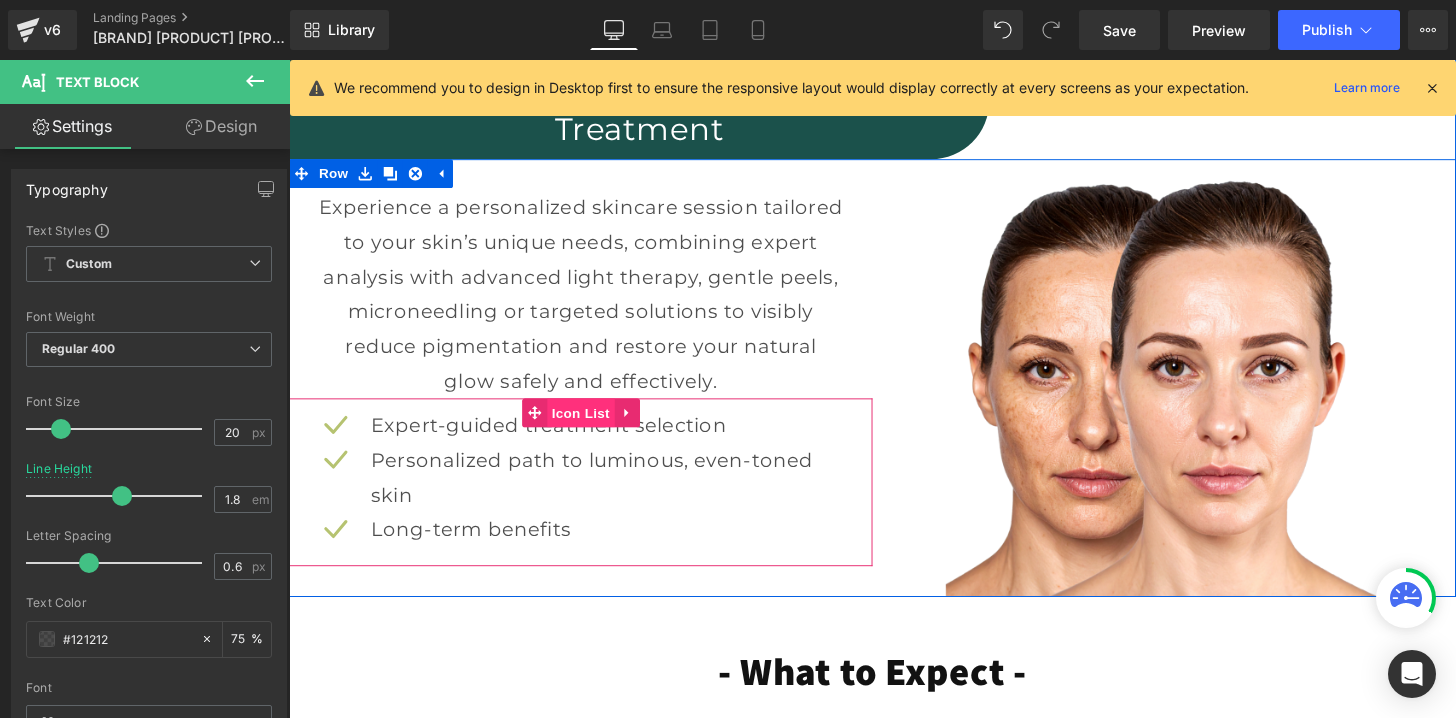 click on "Icon List" at bounding box center [591, 426] 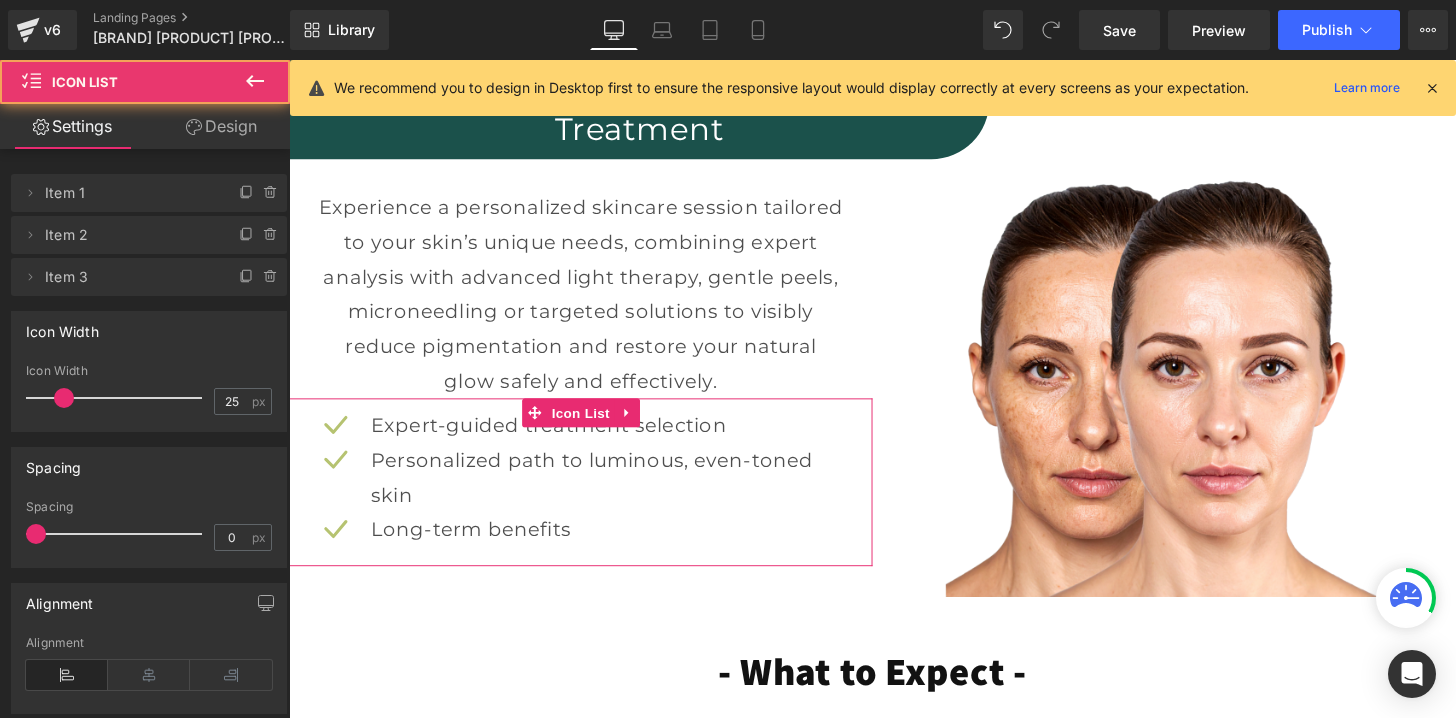click on "Design" at bounding box center (221, 126) 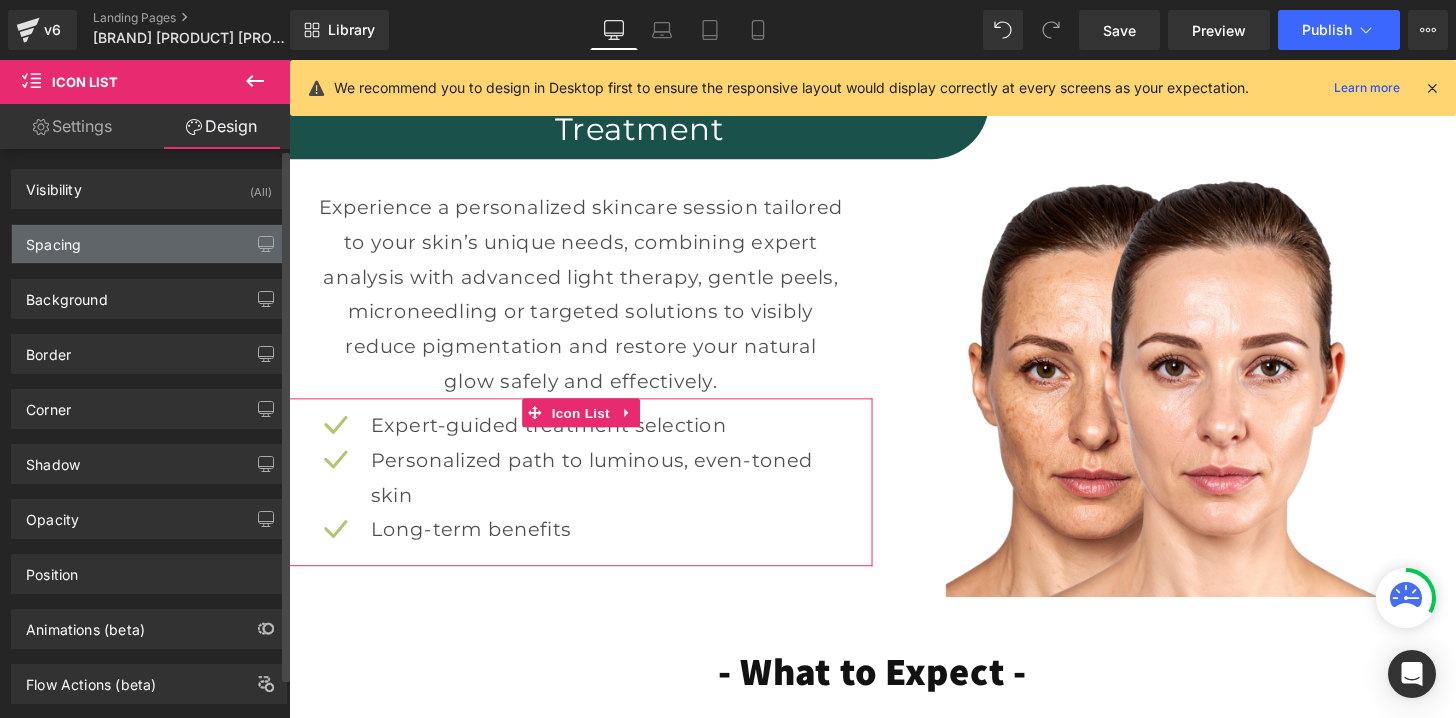 click on "Spacing" at bounding box center (149, 244) 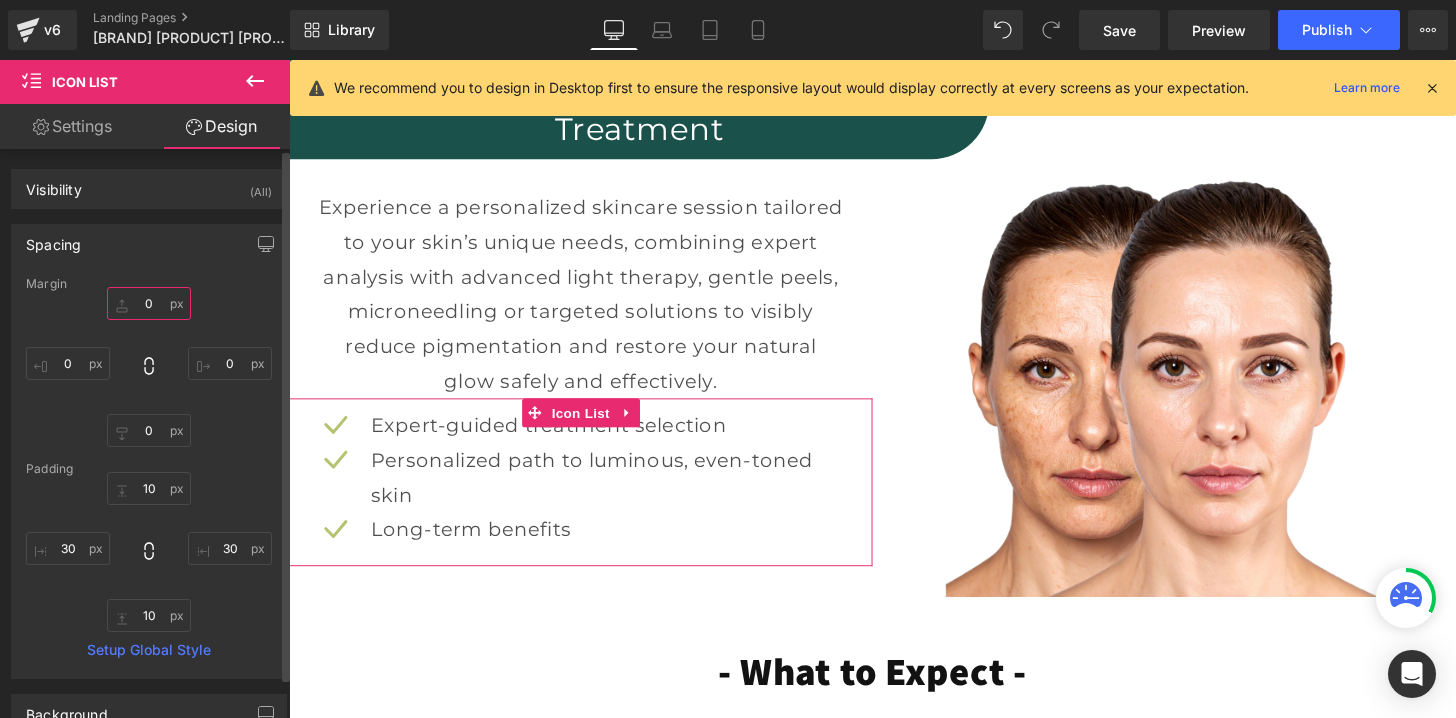 click on "0" at bounding box center (149, 303) 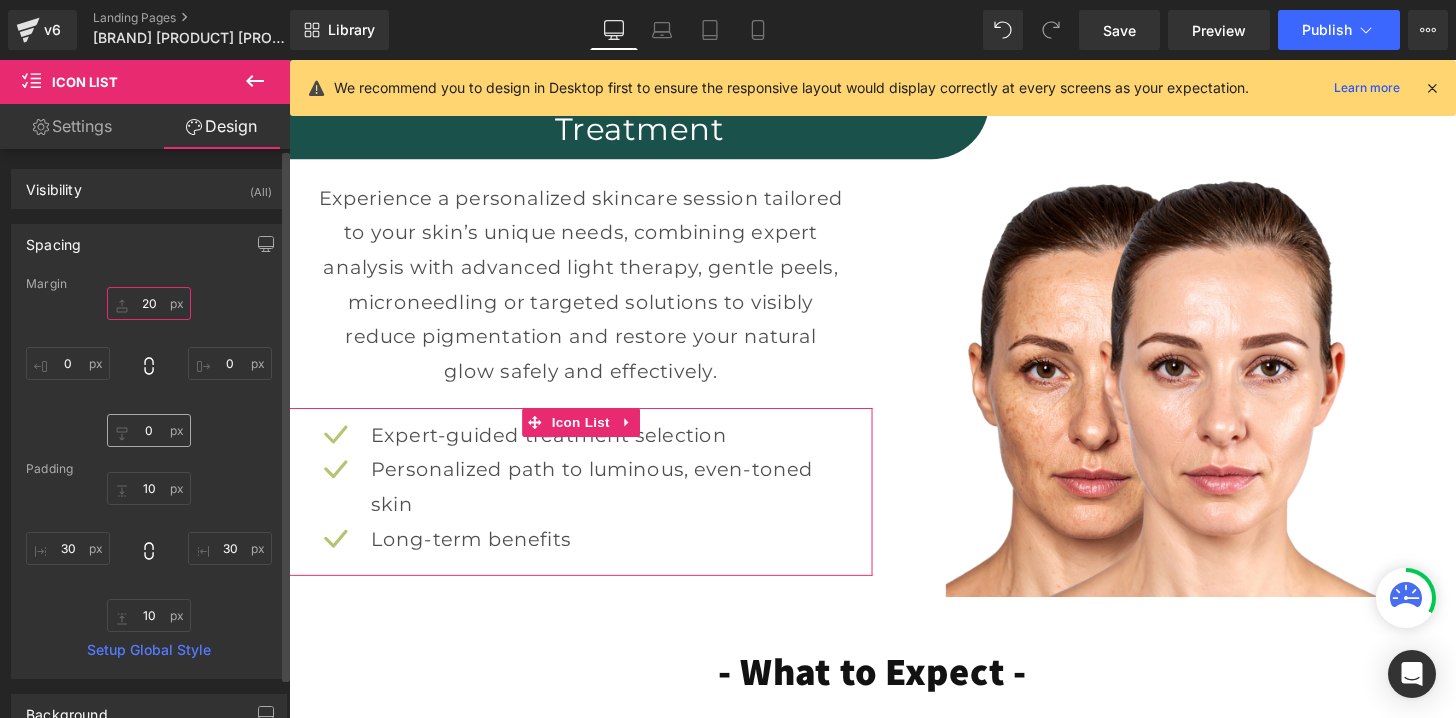 type on "20" 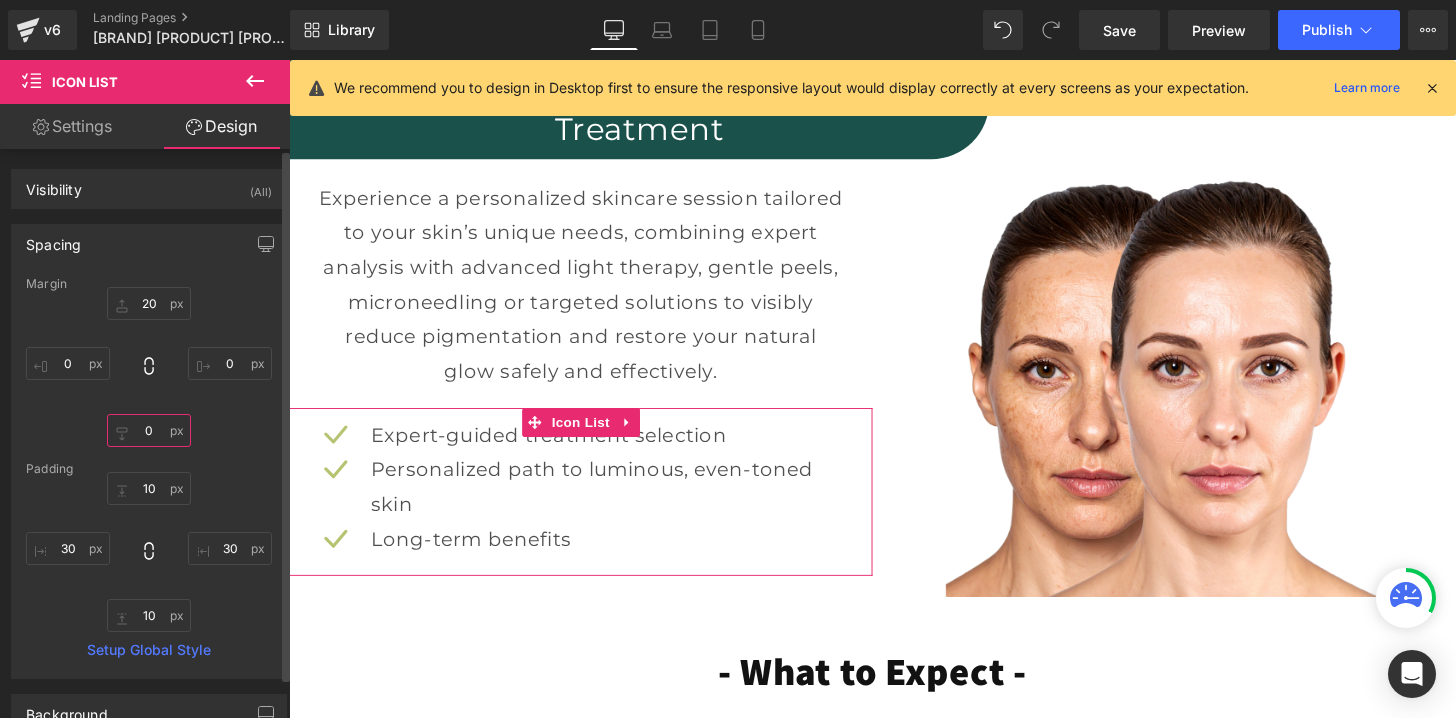 click on "0" at bounding box center [149, 430] 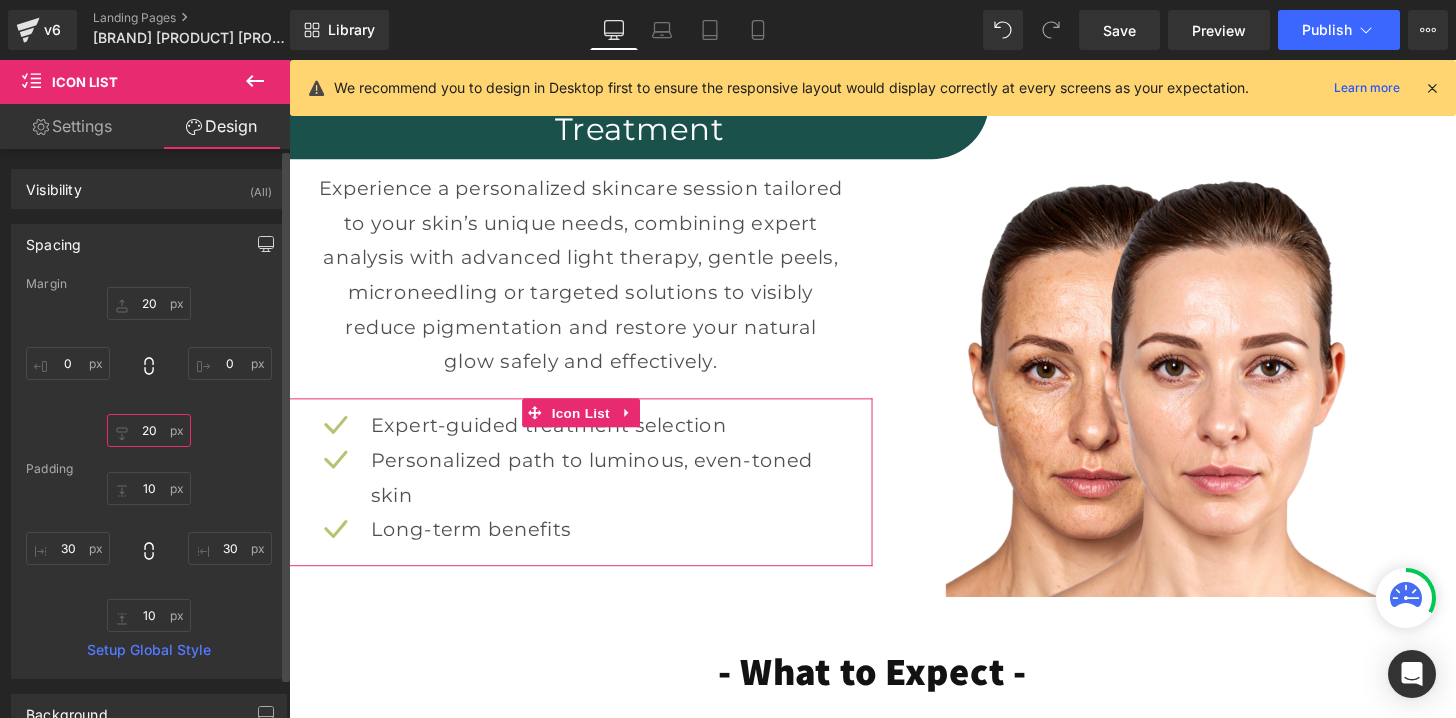 type on "20" 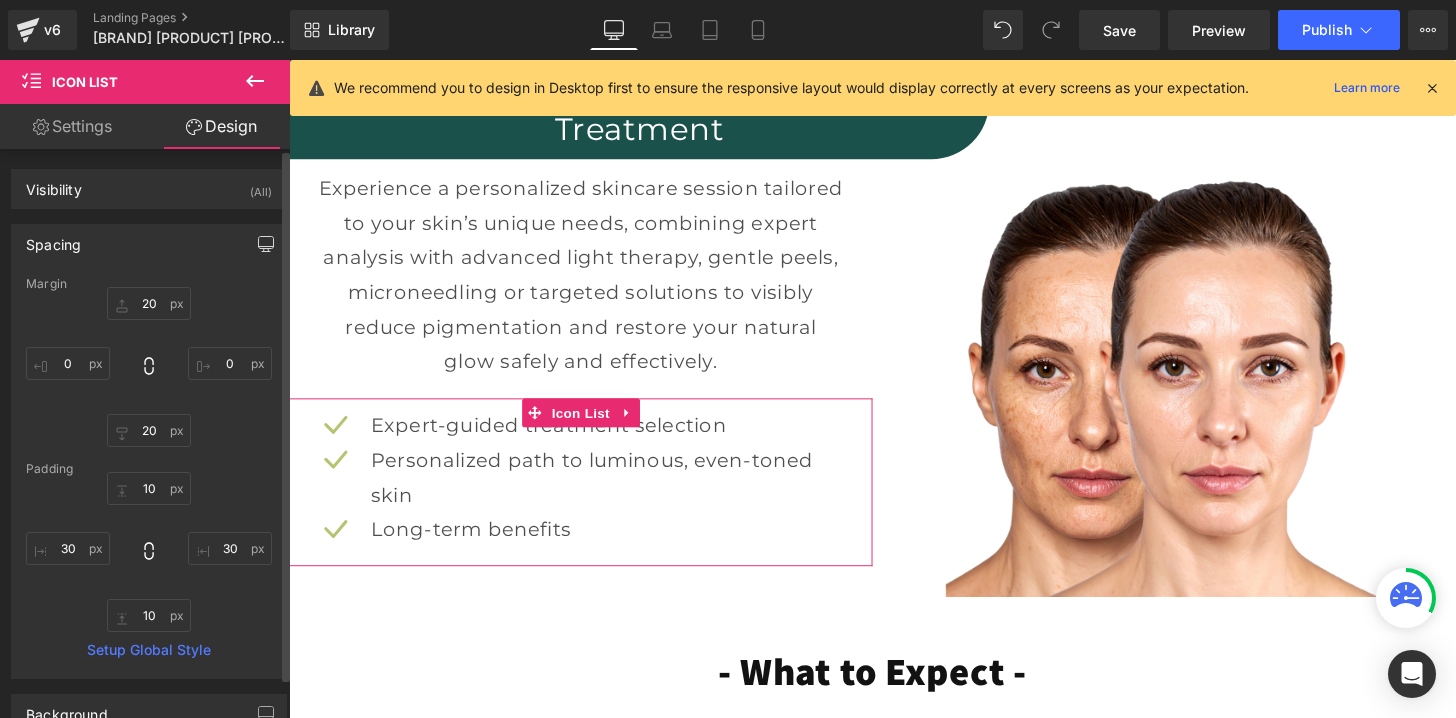 click at bounding box center [266, 244] 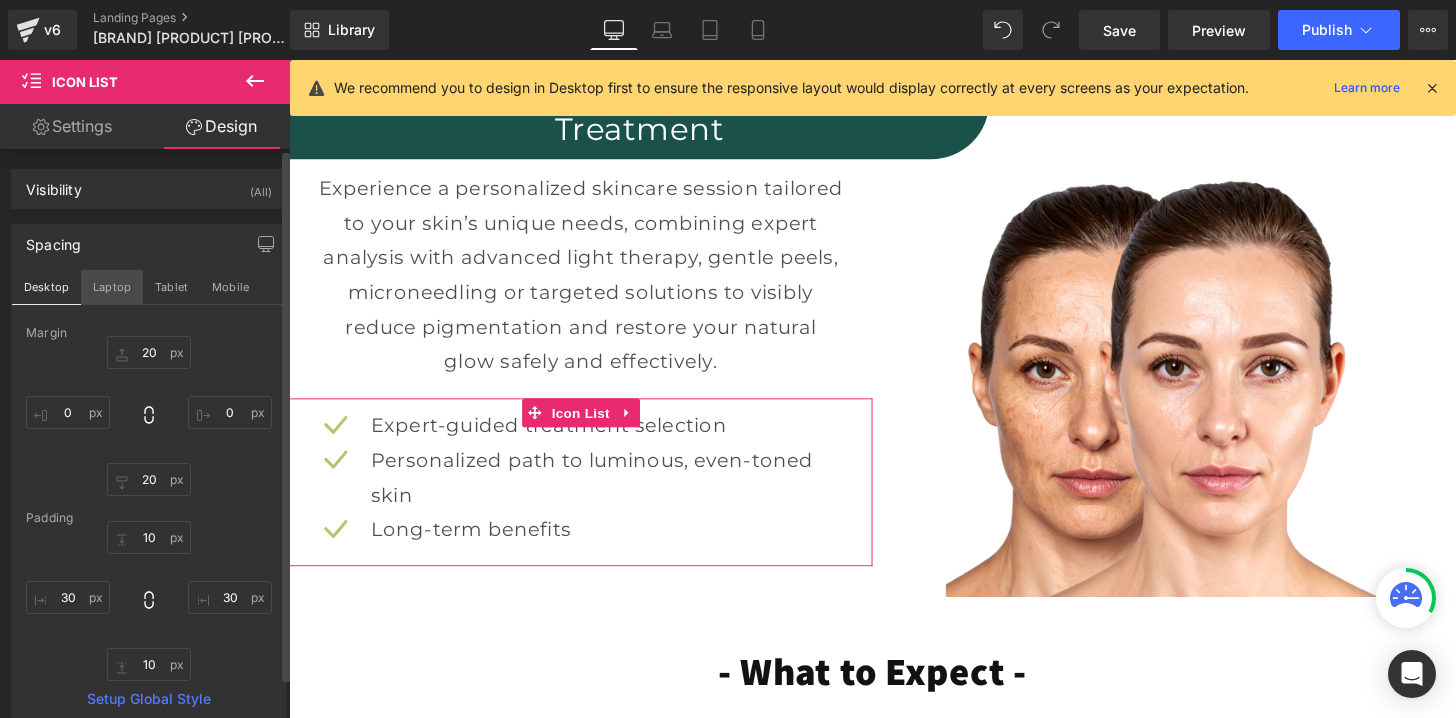 click on "Laptop" at bounding box center [112, 287] 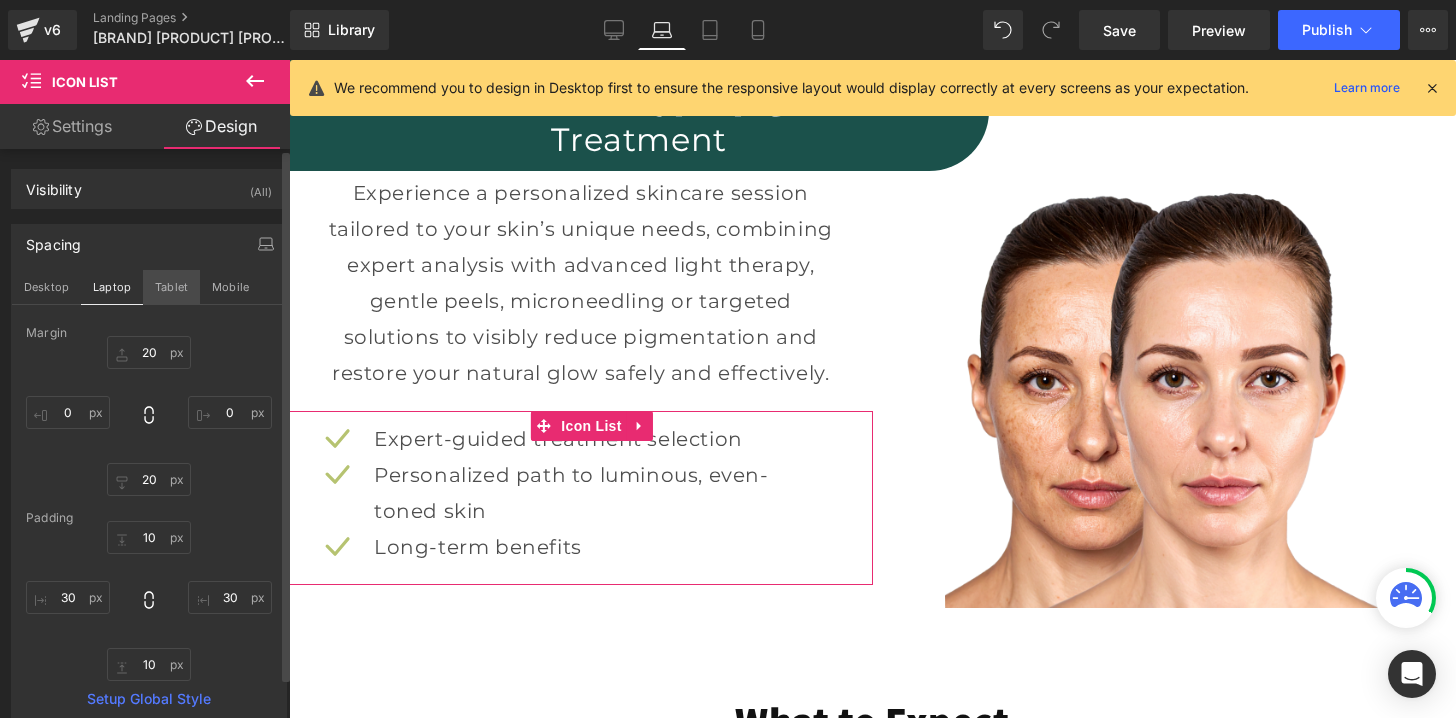 click on "Tablet" at bounding box center (171, 287) 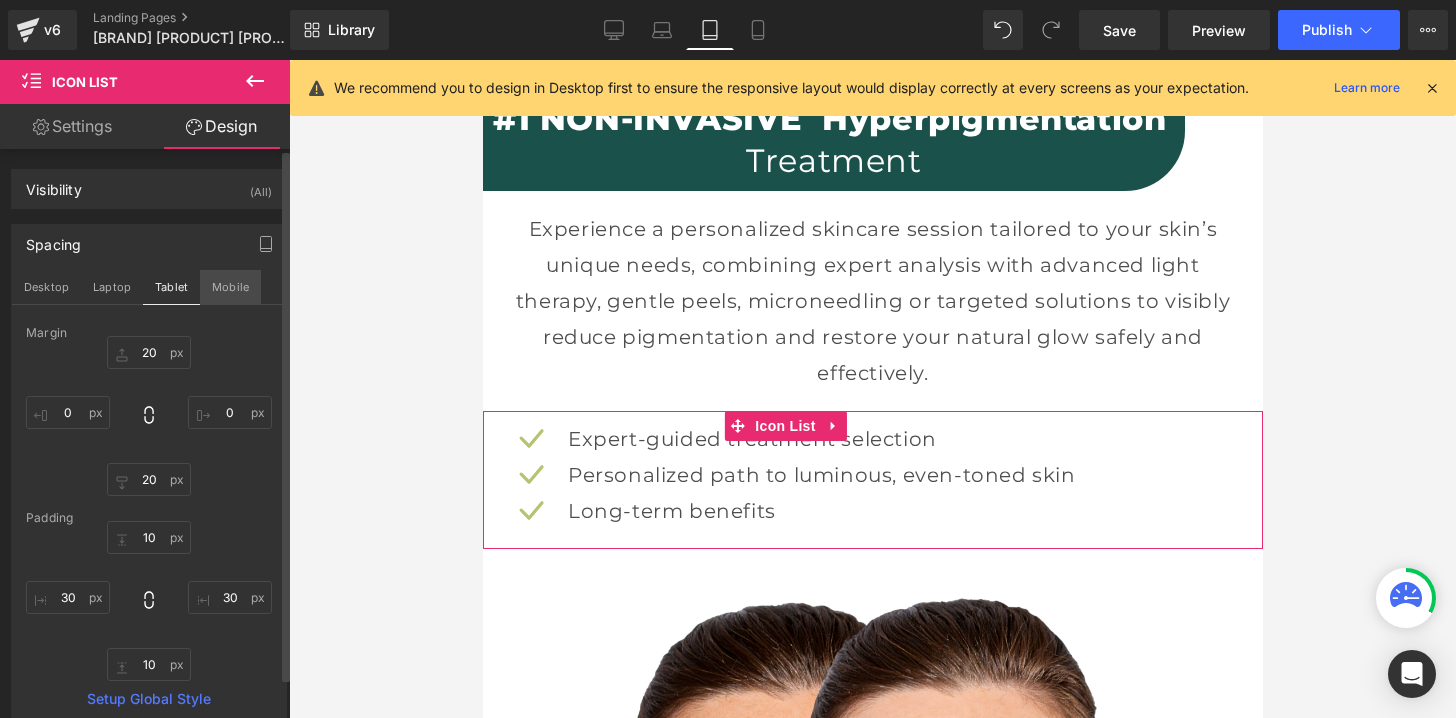 click on "Mobile" at bounding box center (230, 287) 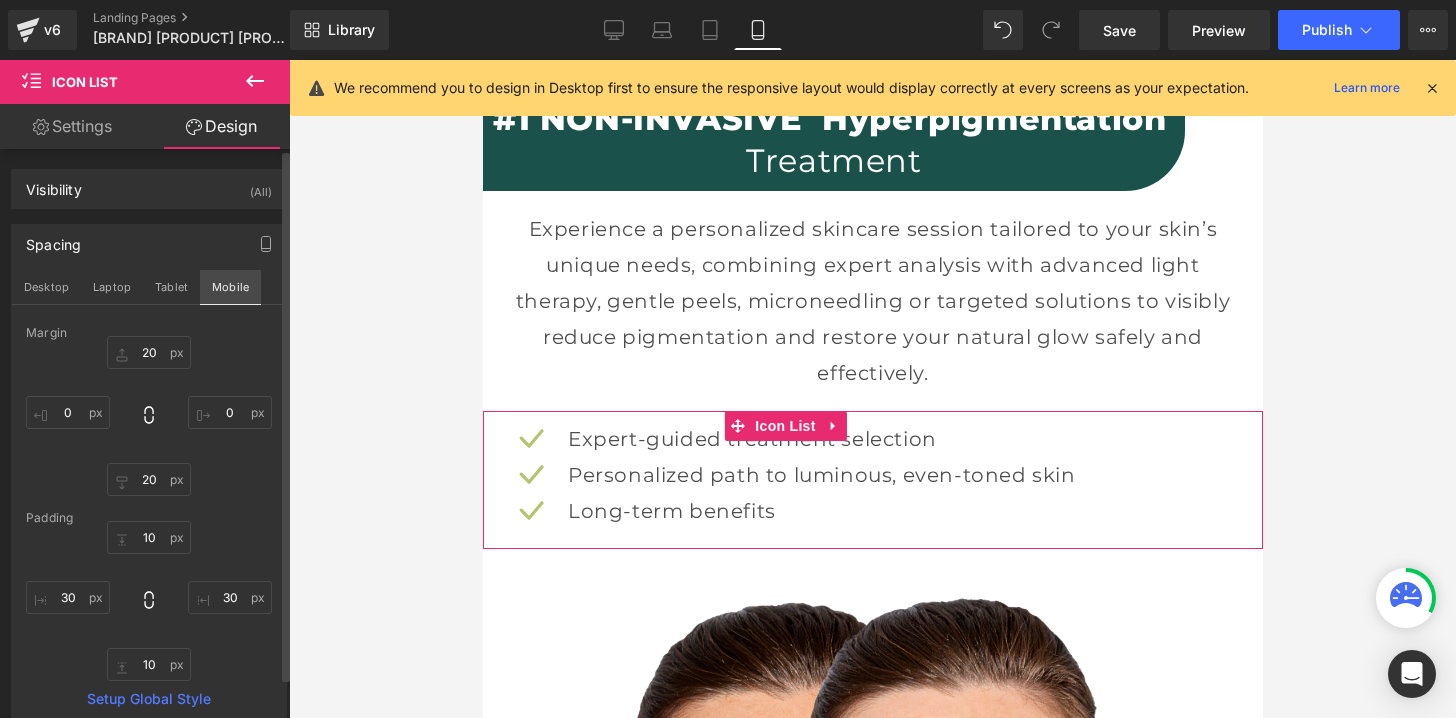 scroll, scrollTop: 2353, scrollLeft: 0, axis: vertical 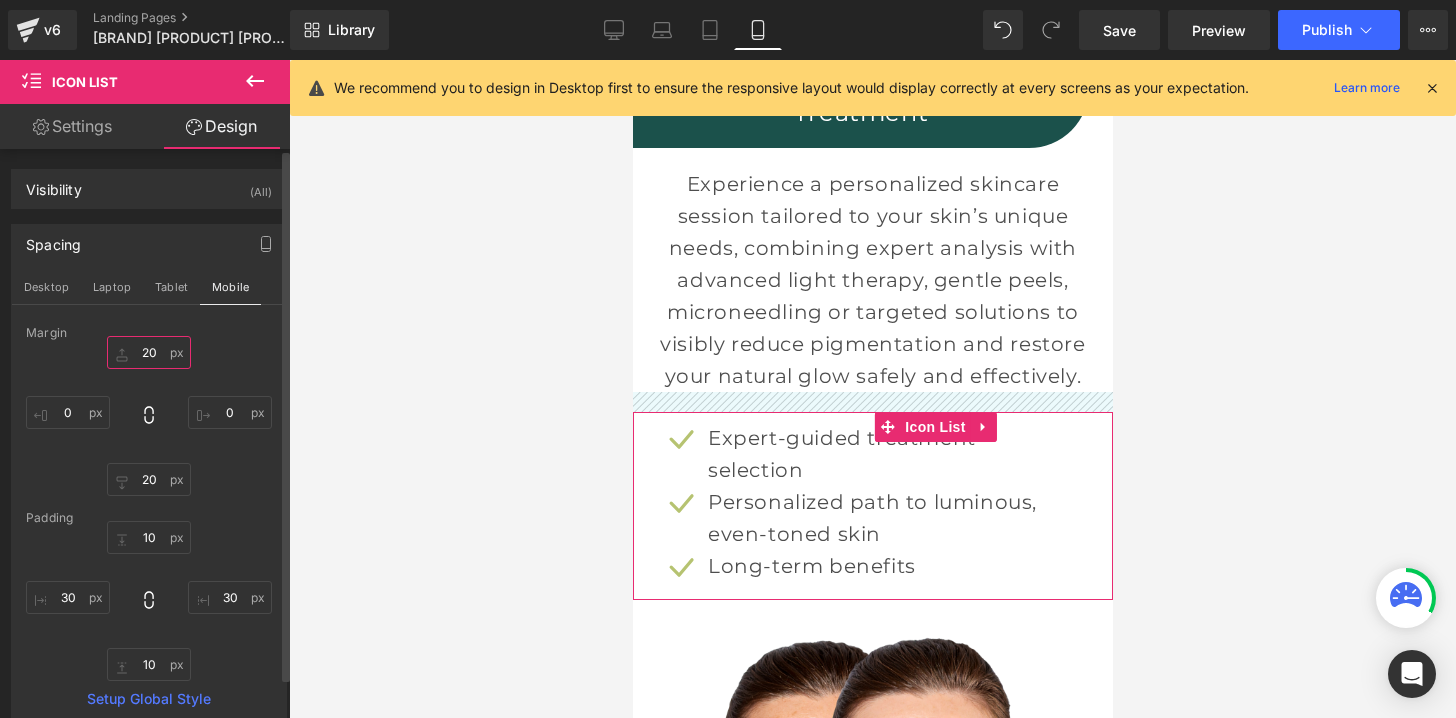 click on "20" at bounding box center (149, 352) 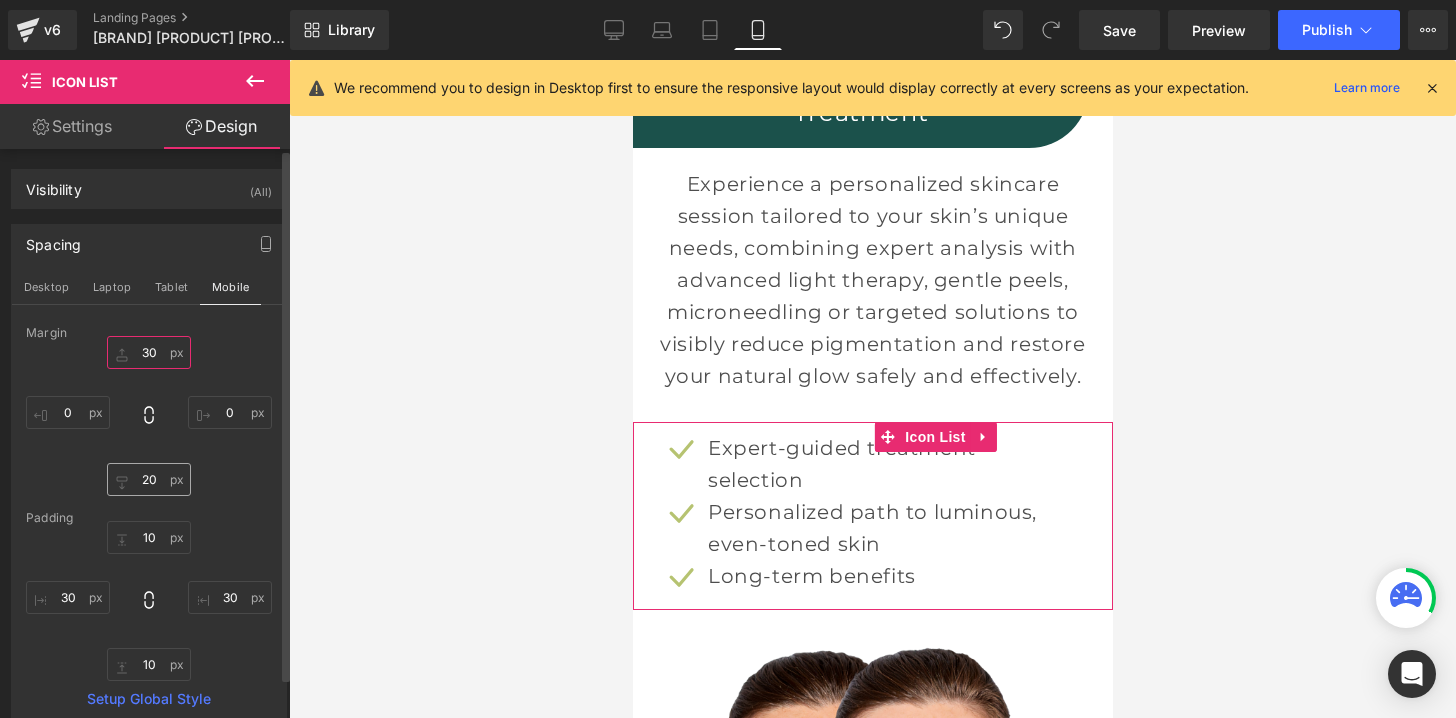 type on "30" 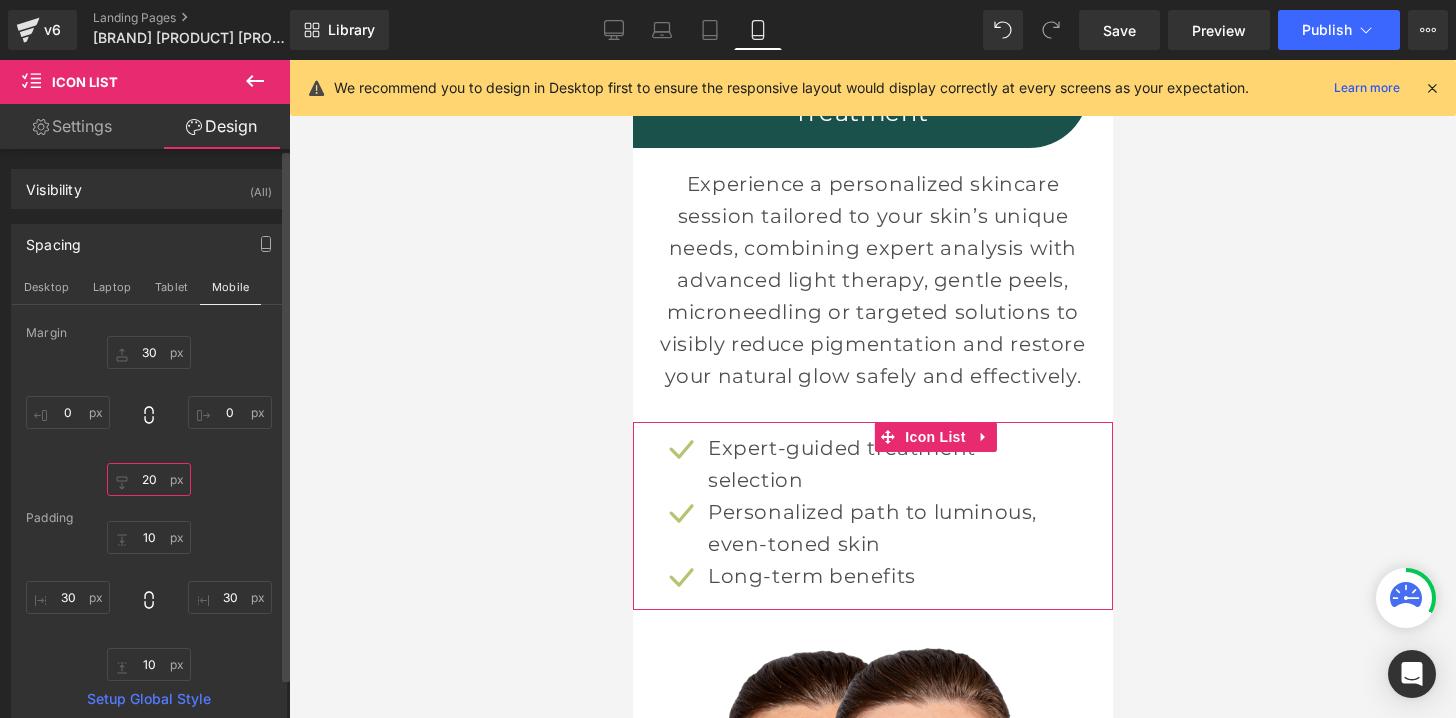 click on "20" at bounding box center [149, 479] 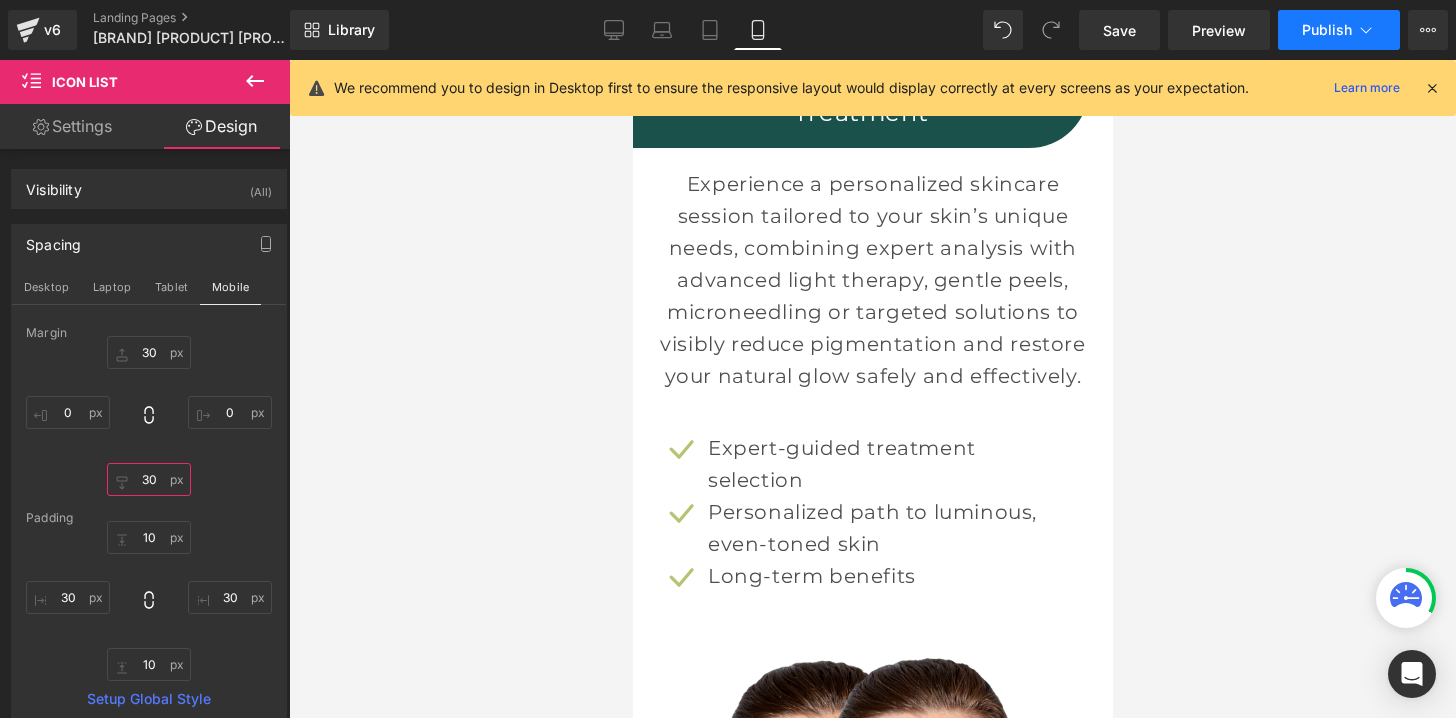 type on "30" 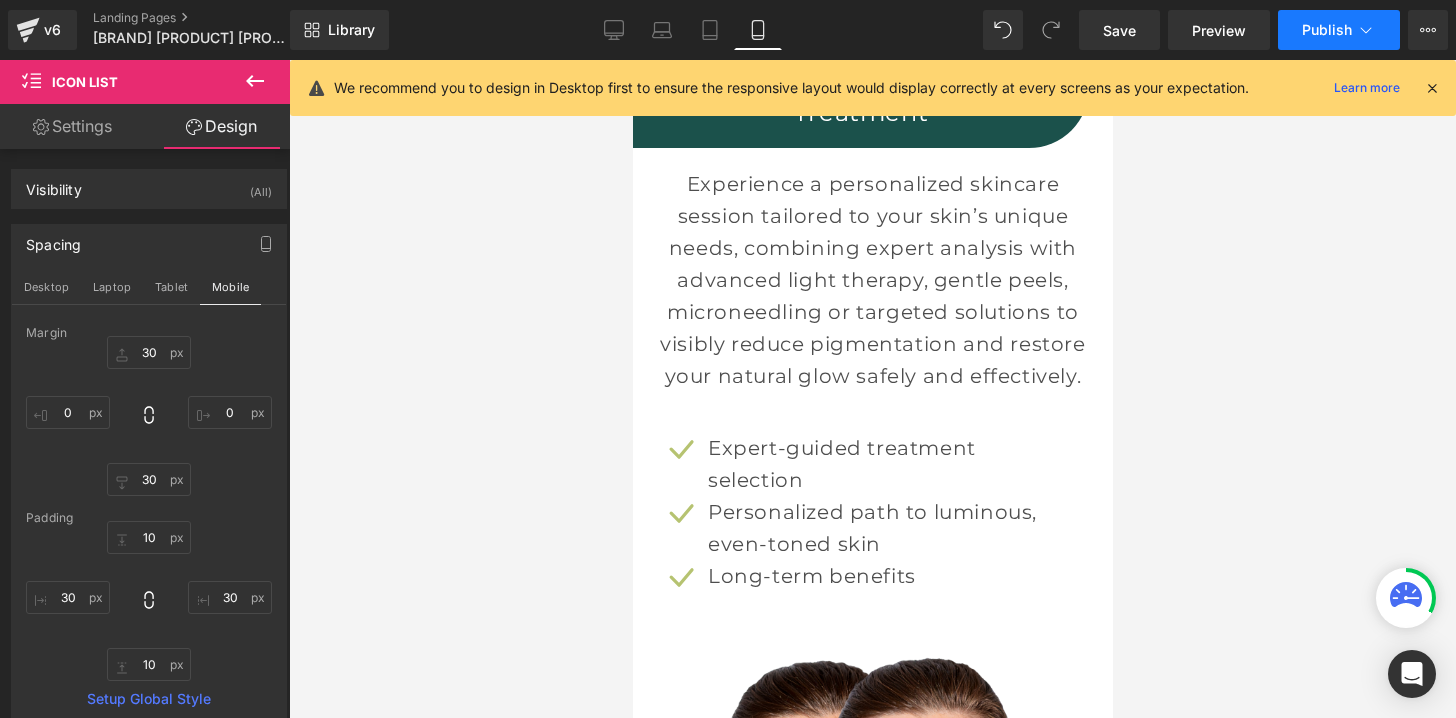 click on "Publish" at bounding box center (1327, 30) 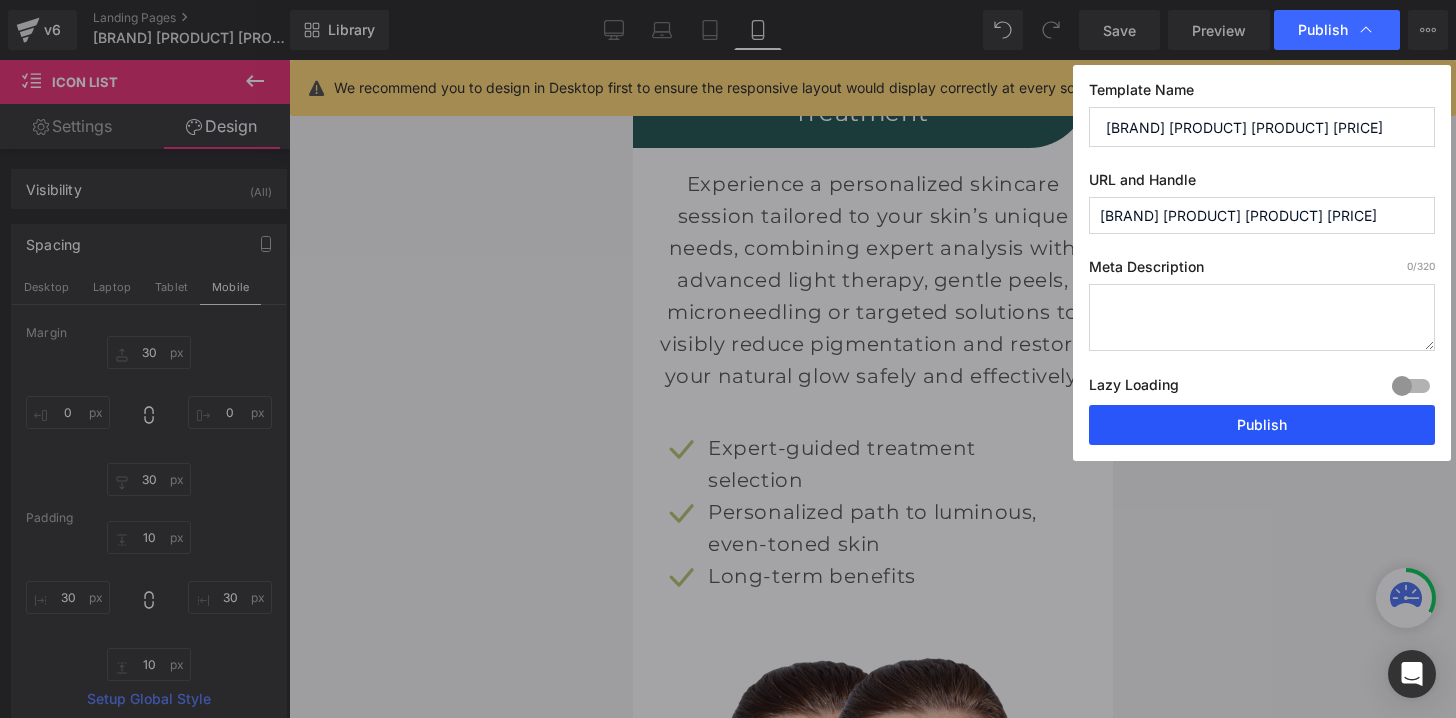 click on "Publish" at bounding box center (1262, 425) 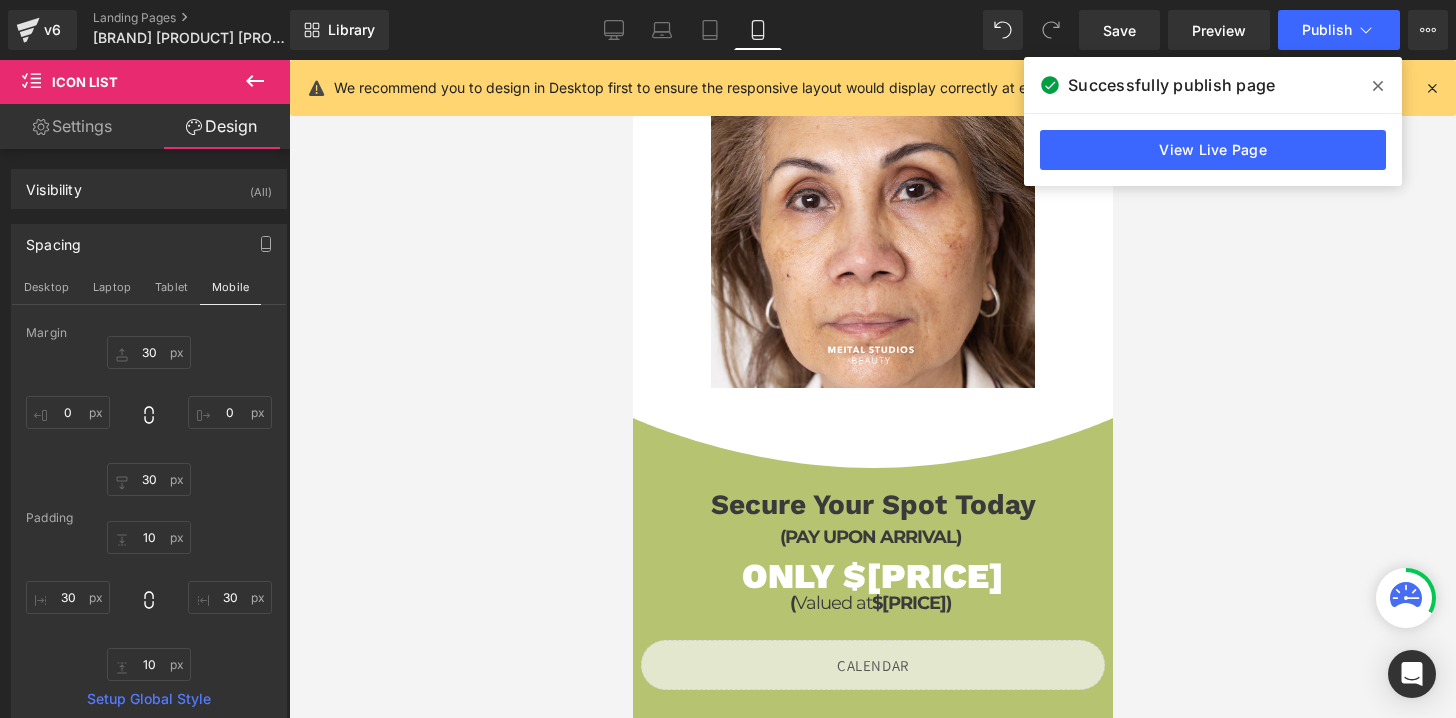 scroll, scrollTop: 1571, scrollLeft: 0, axis: vertical 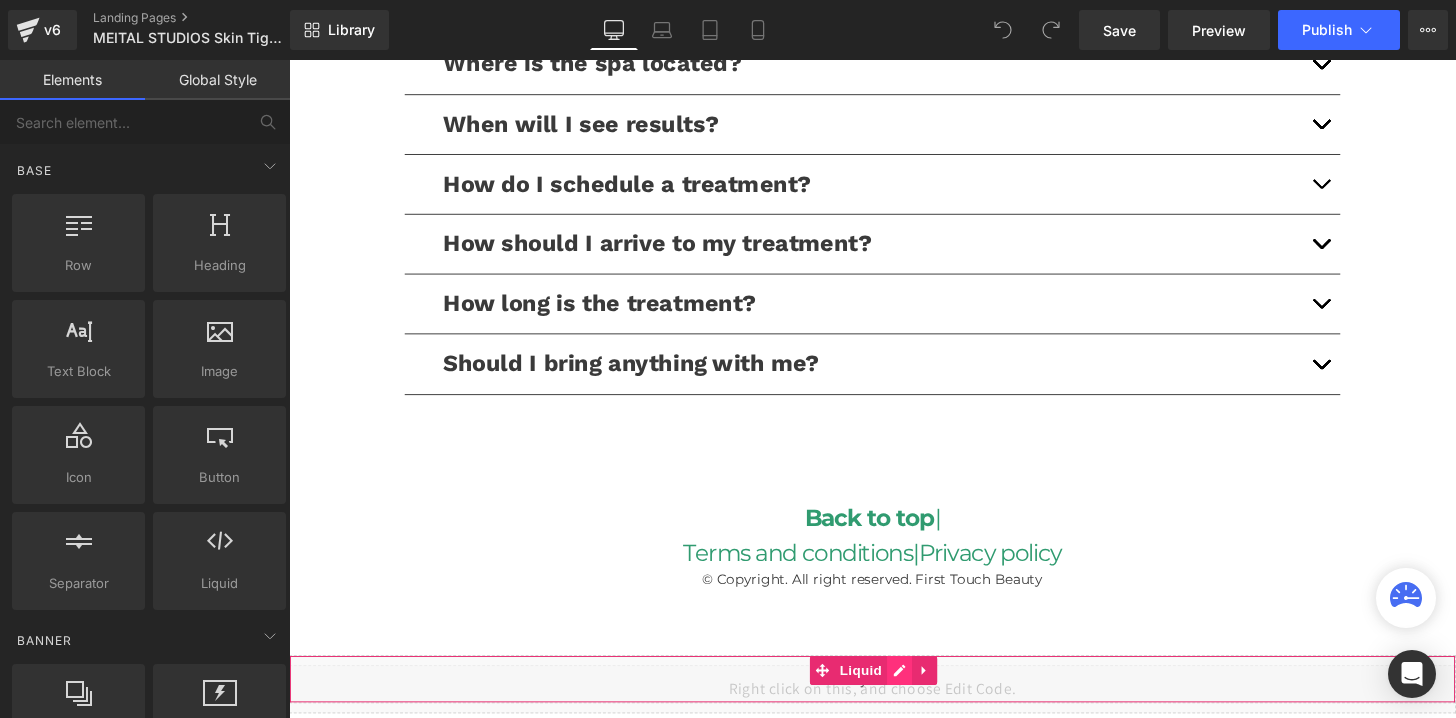 click on "Liquid" at bounding box center (894, 702) 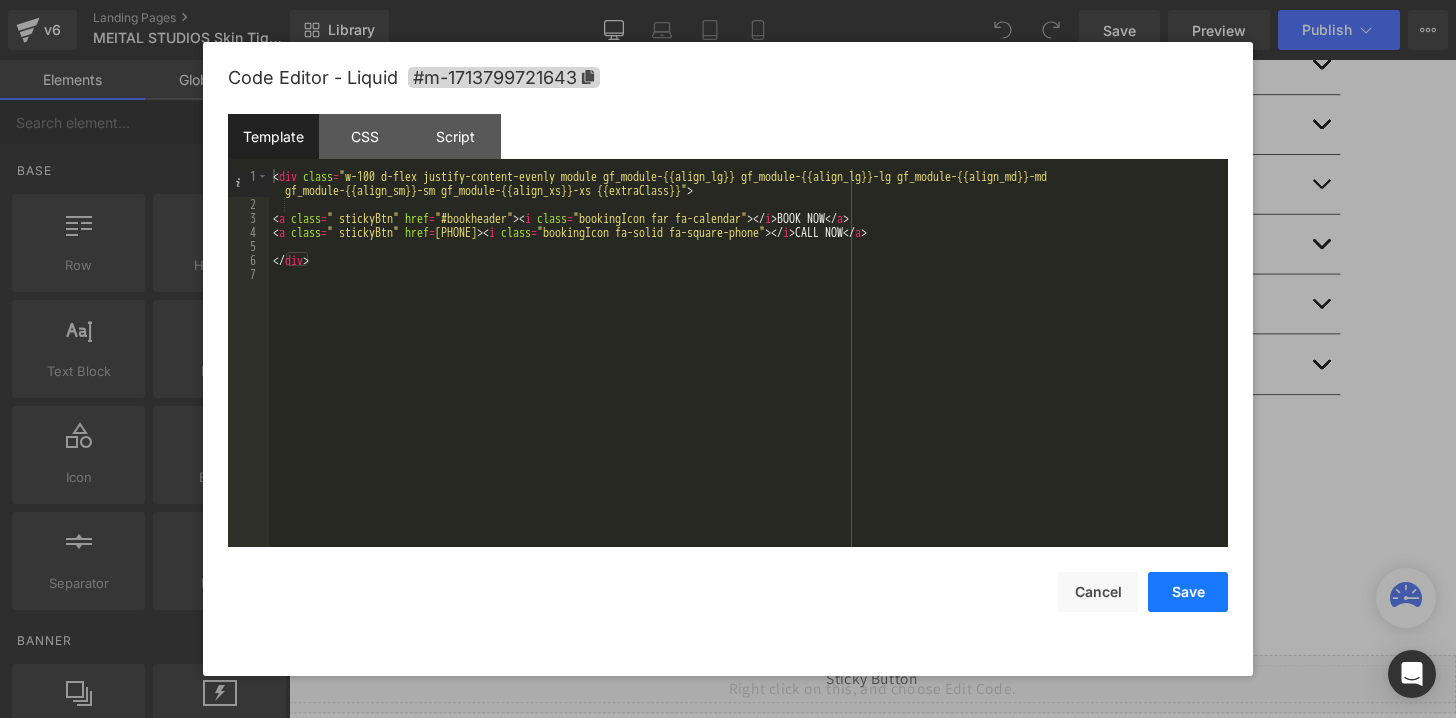 click on "Save" at bounding box center (1188, 592) 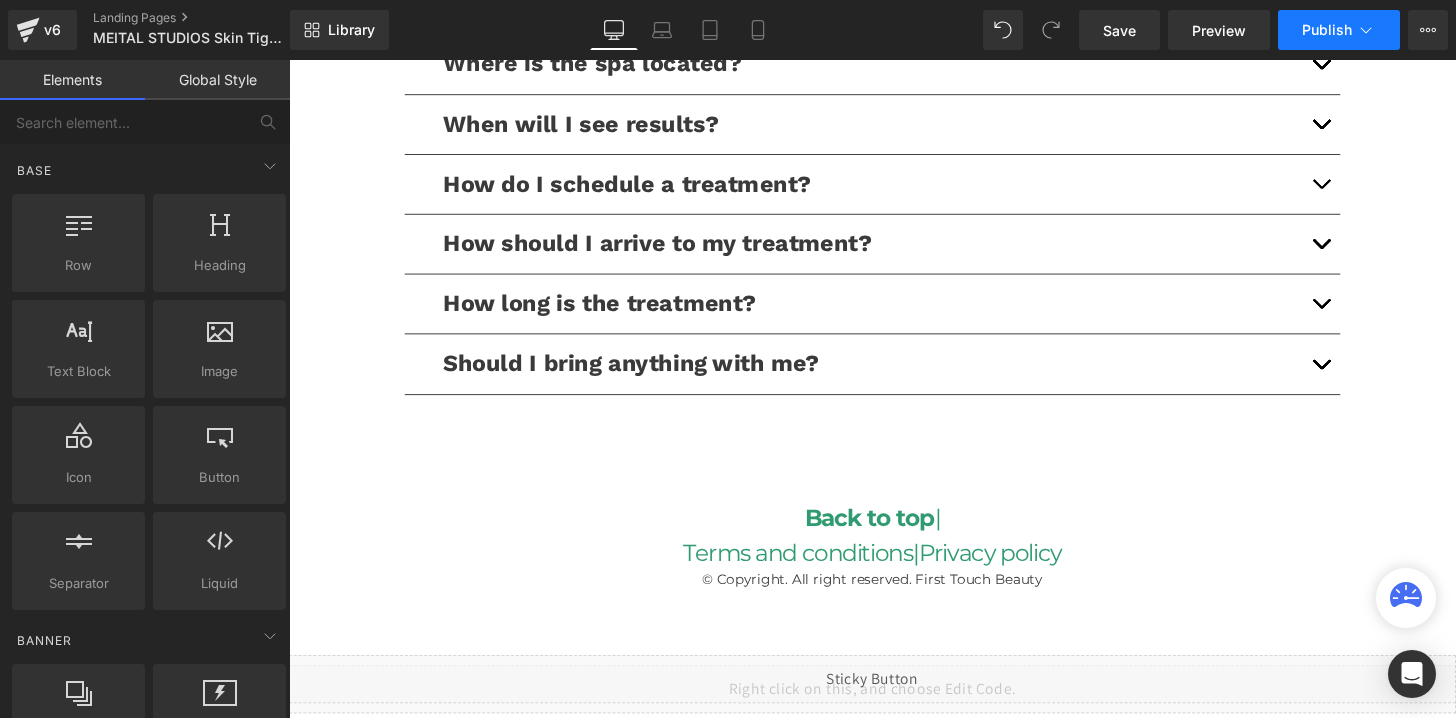 click on "Publish" at bounding box center (1327, 30) 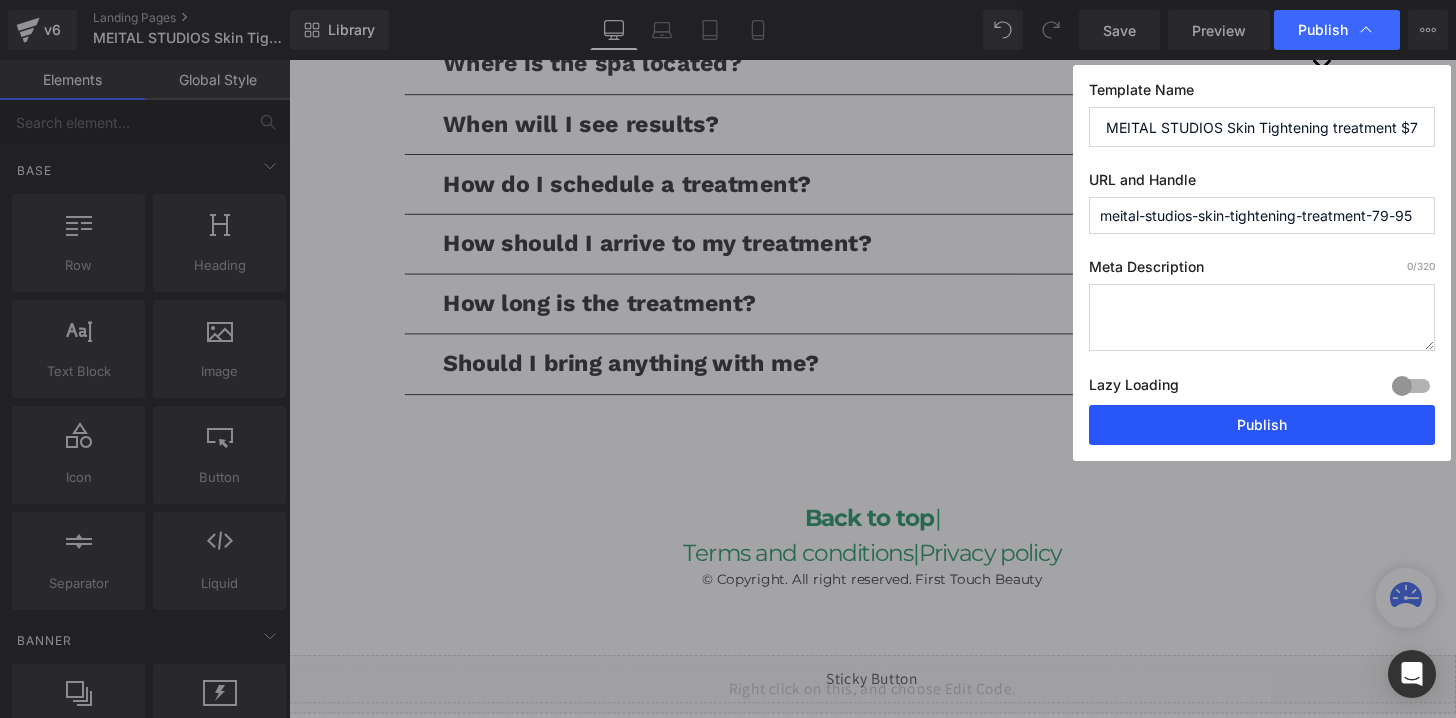 click on "Publish" at bounding box center [1262, 425] 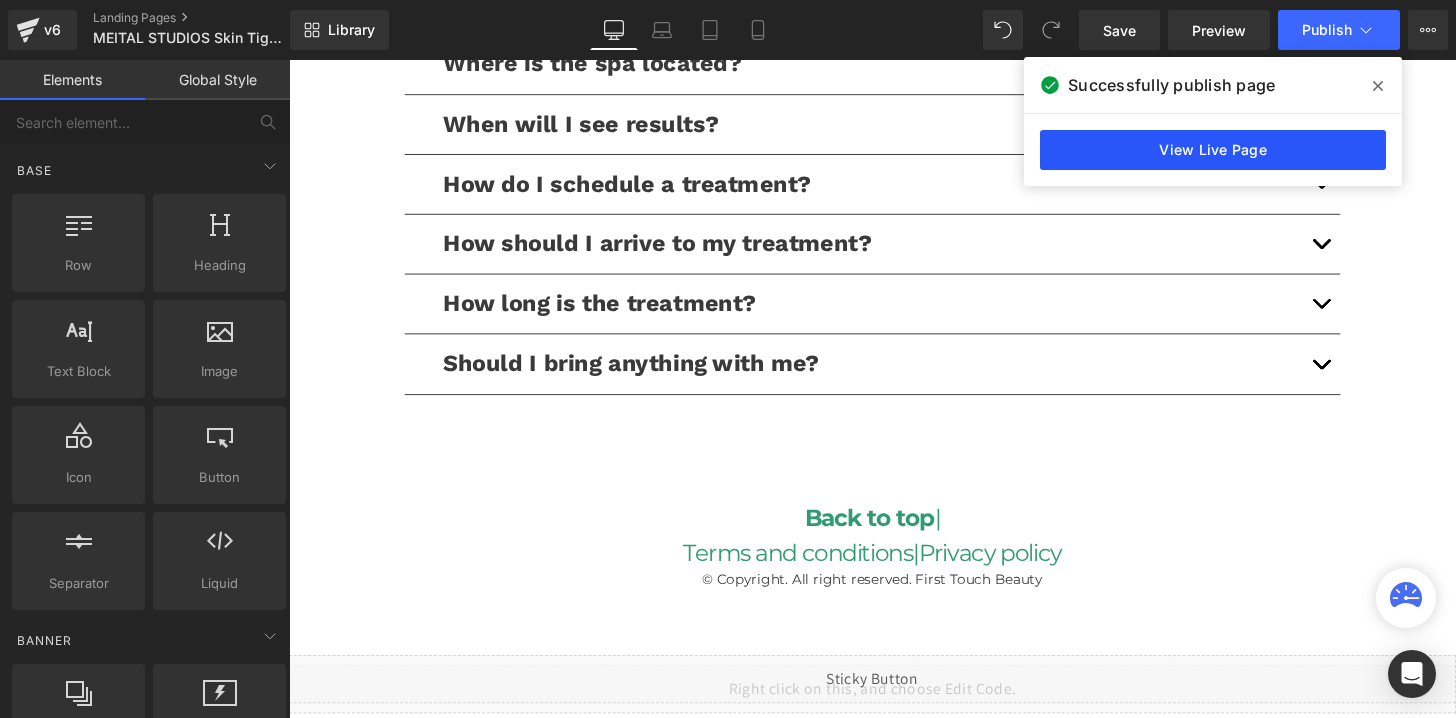 click on "View Live Page" at bounding box center (1213, 150) 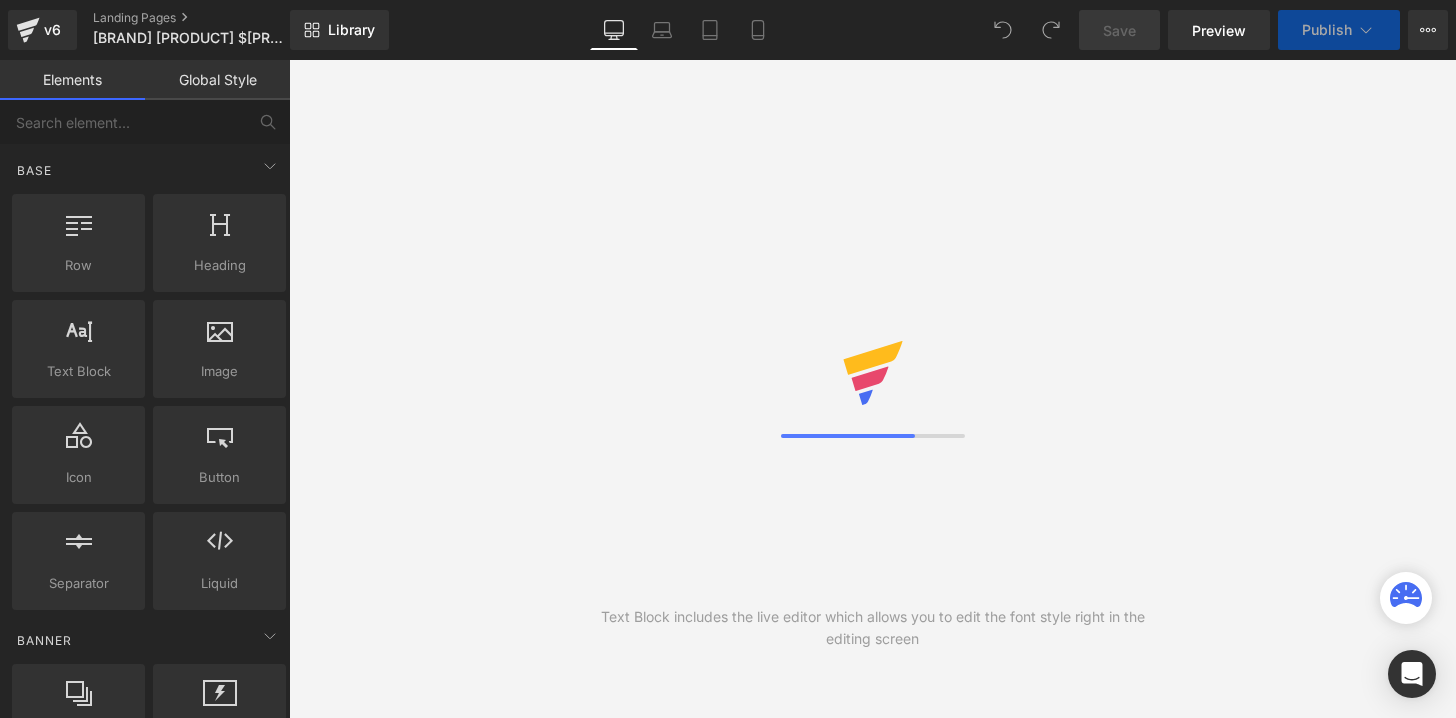scroll, scrollTop: 0, scrollLeft: 0, axis: both 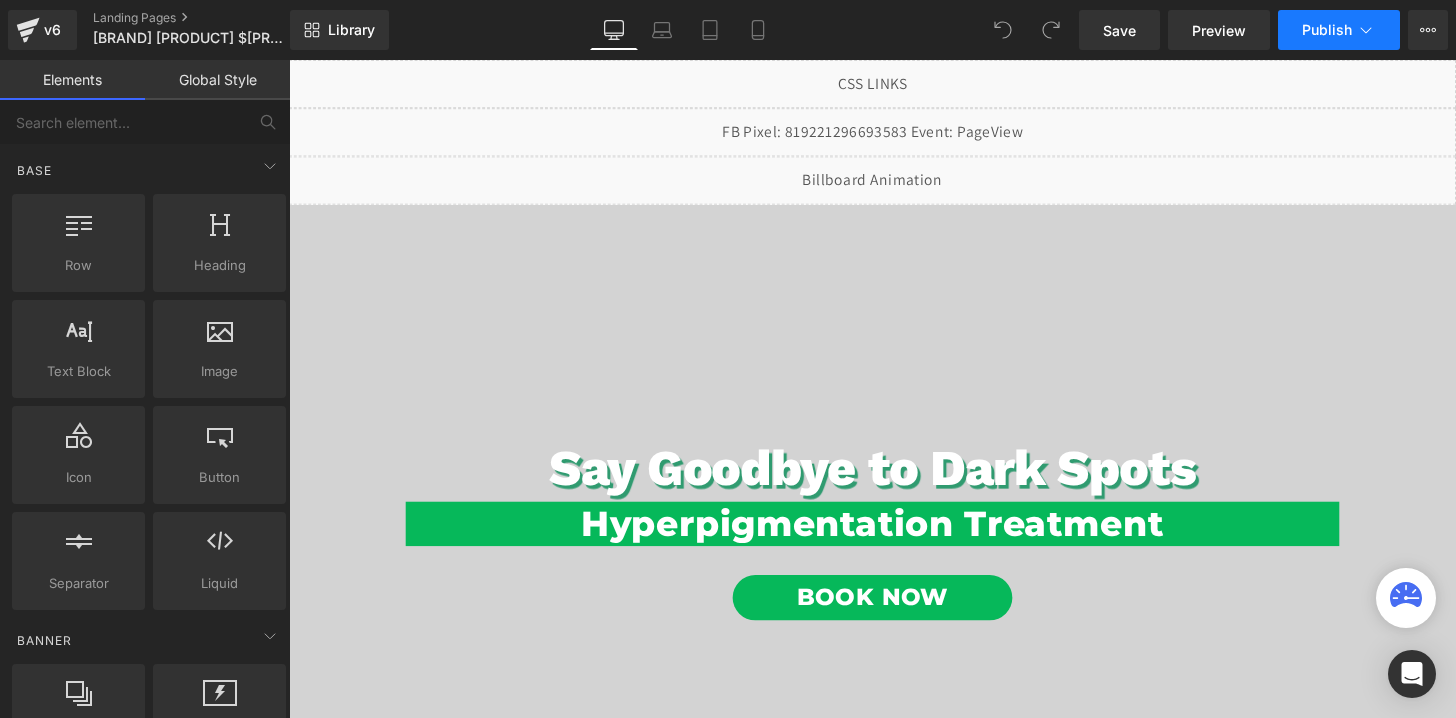 click on "Publish" at bounding box center (1327, 30) 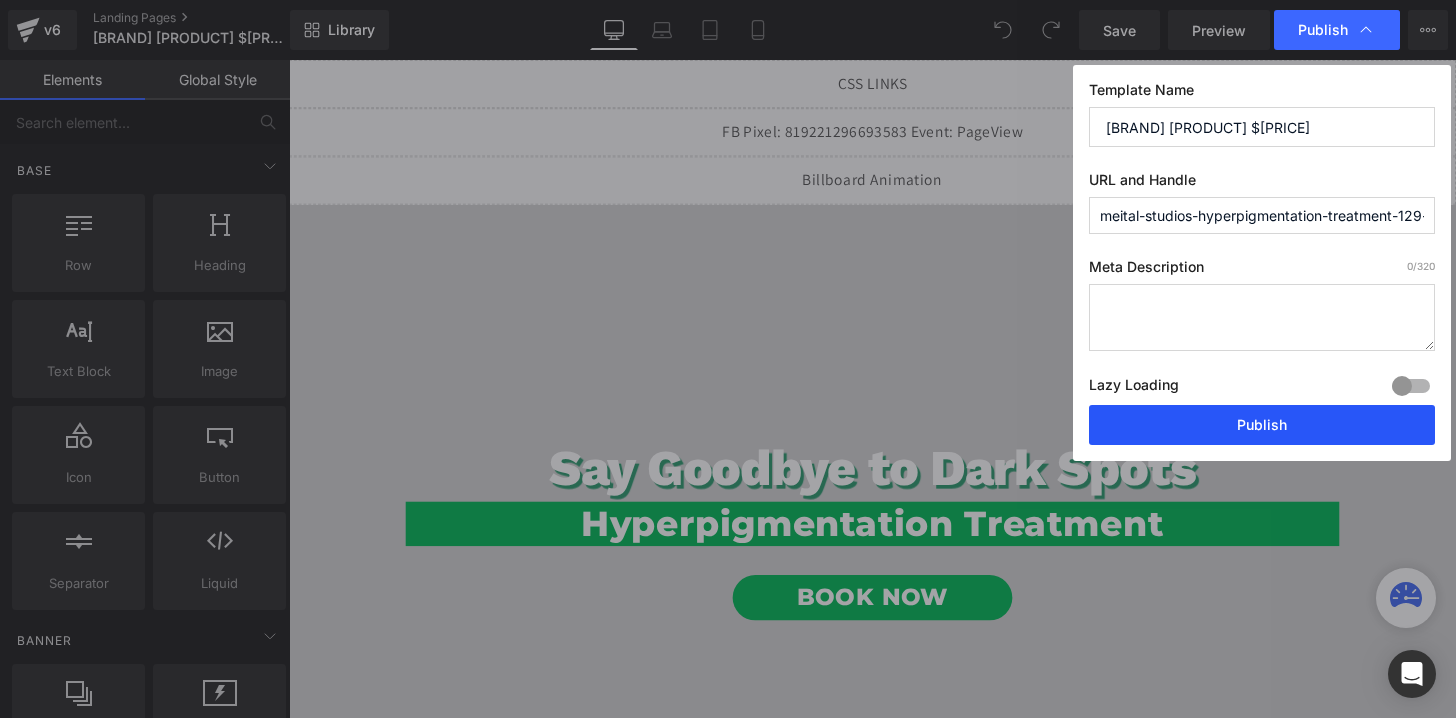 click on "Publish" at bounding box center [1262, 425] 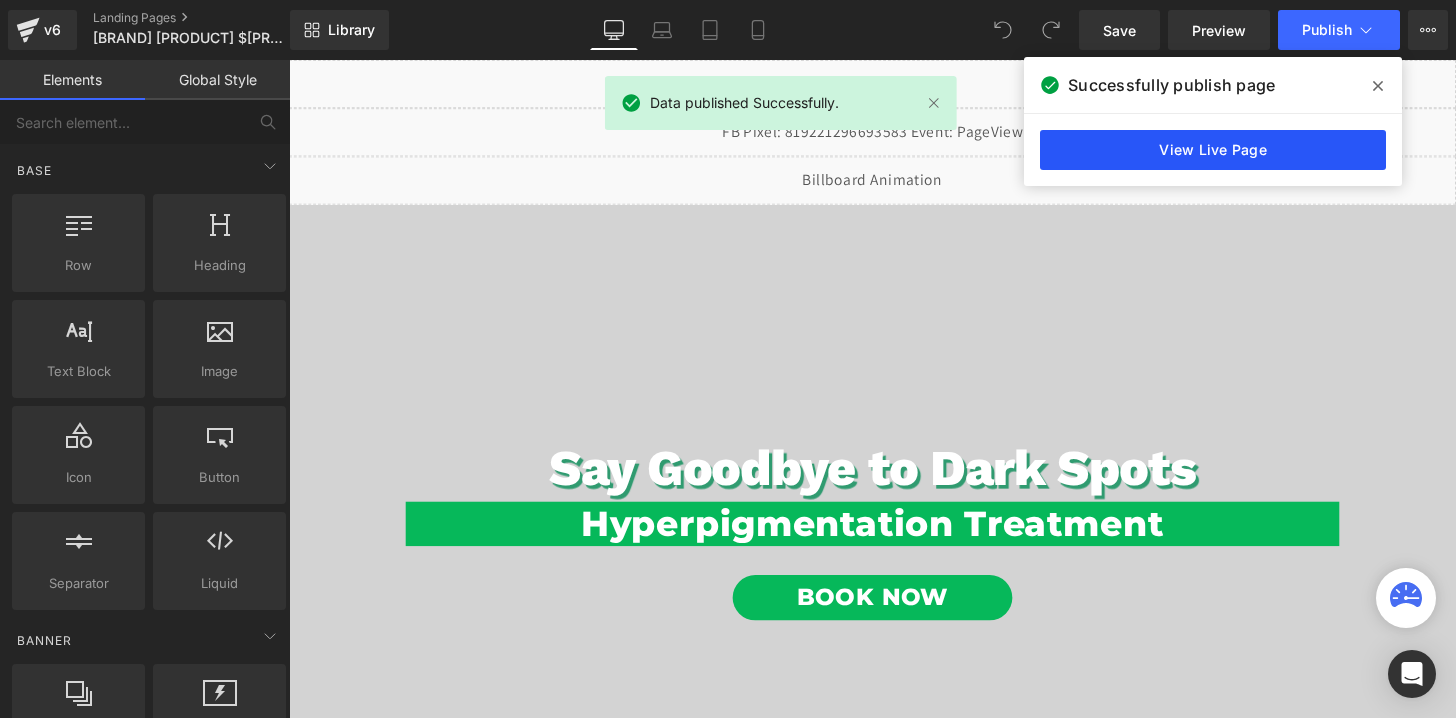 click on "View Live Page" at bounding box center (1213, 150) 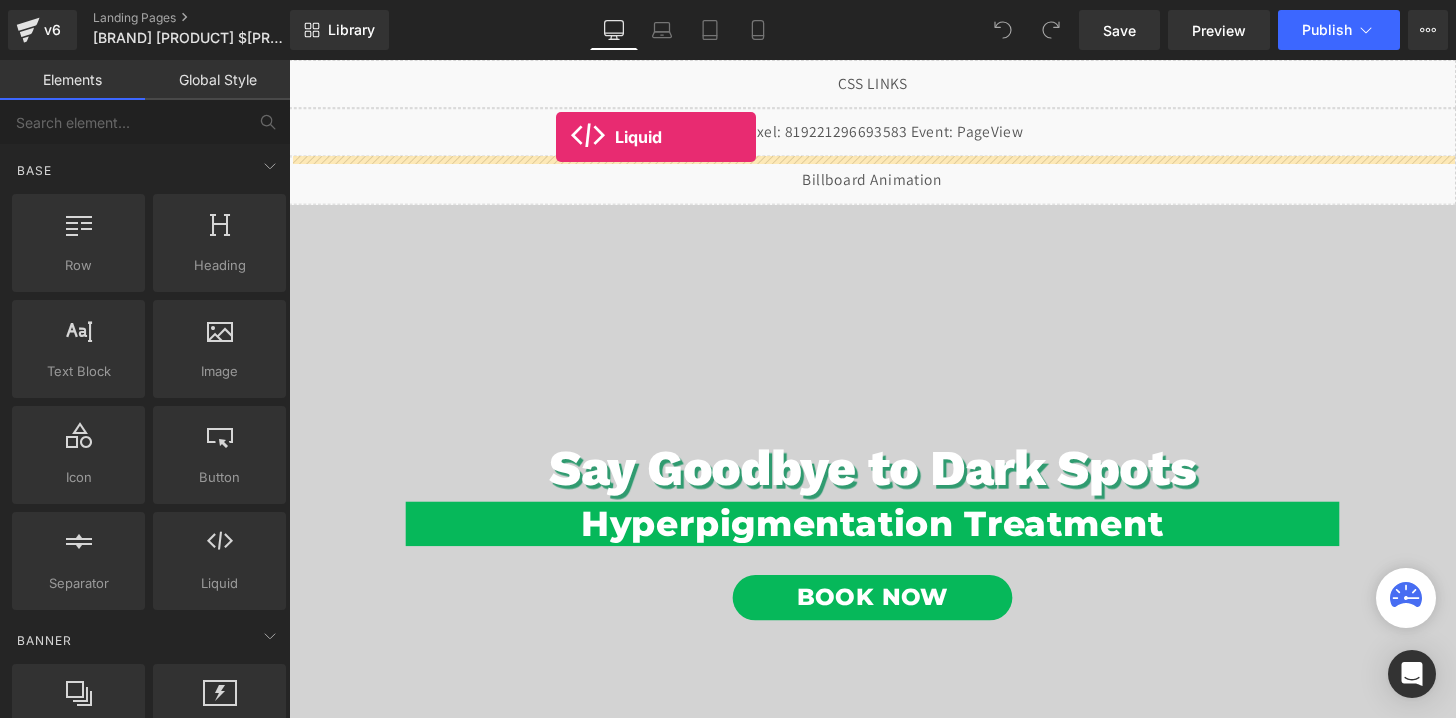 drag, startPoint x: 483, startPoint y: 618, endPoint x: 566, endPoint y: 140, distance: 485.15256 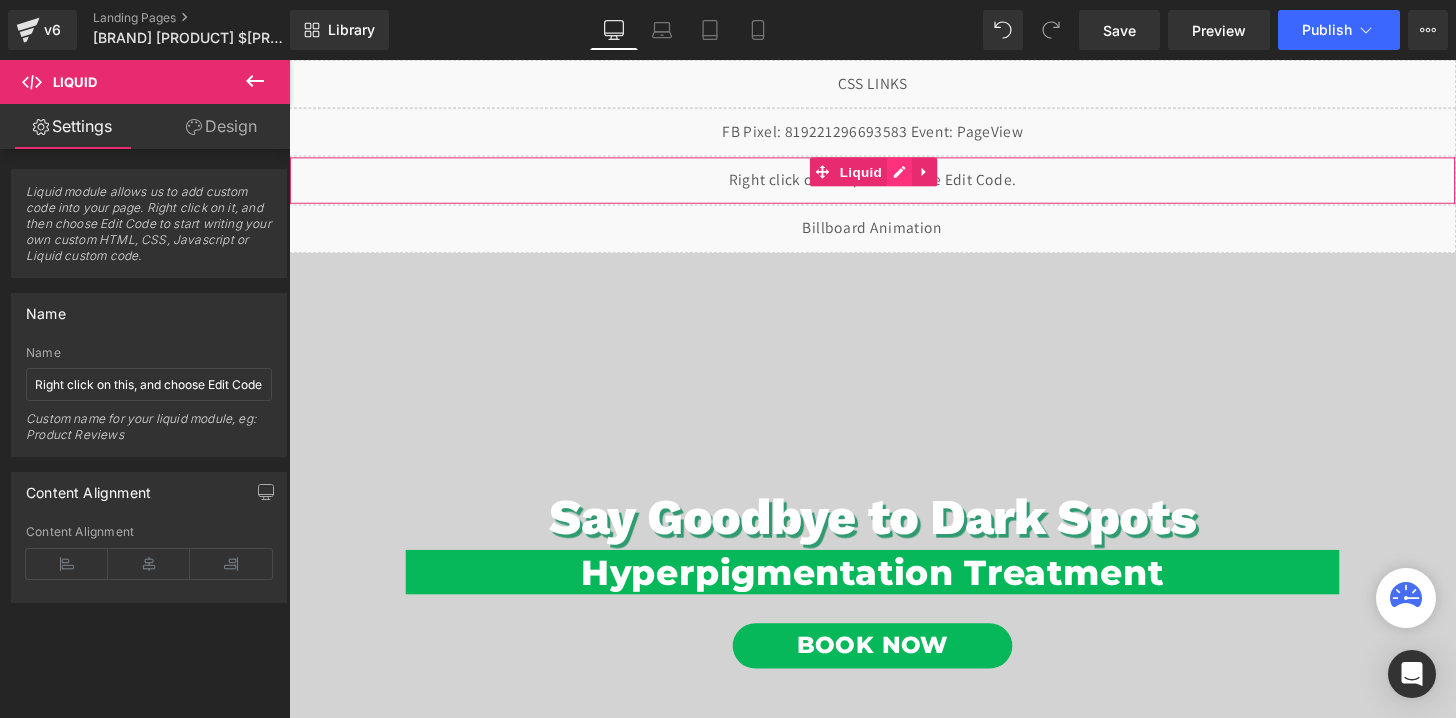click on "Liquid" at bounding box center [894, 185] 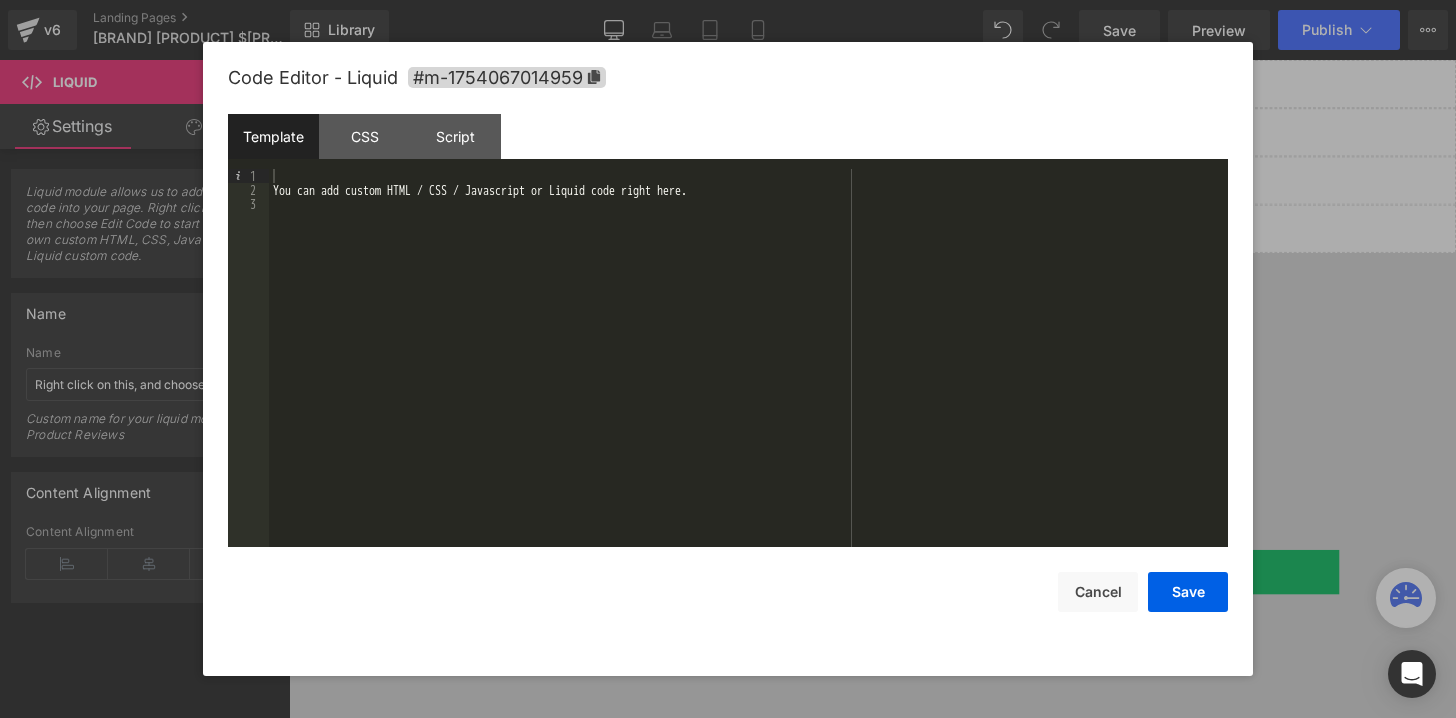click on "You can add custom HTML / CSS / Javascript or Liquid code right here." at bounding box center [748, 372] 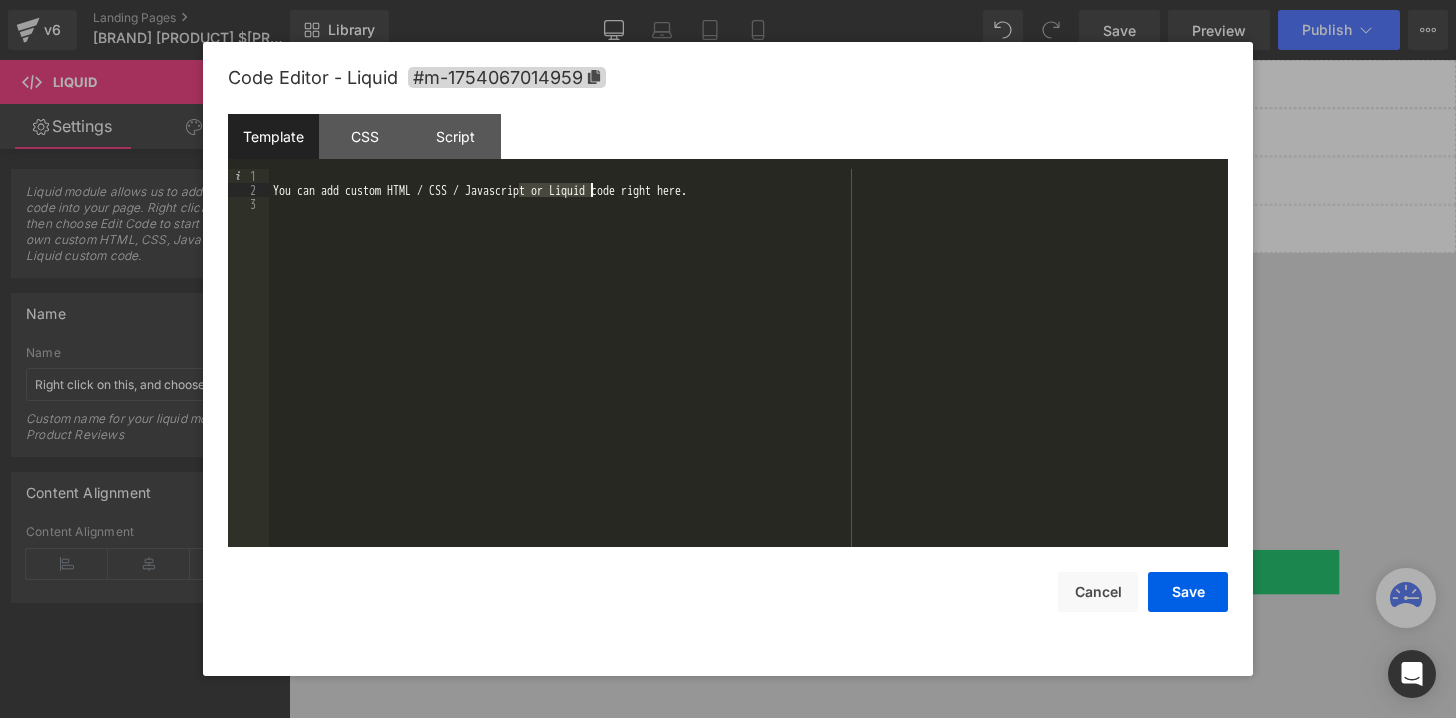 click on "You can add custom HTML / CSS / Javascript or Liquid code right here." at bounding box center [748, 372] 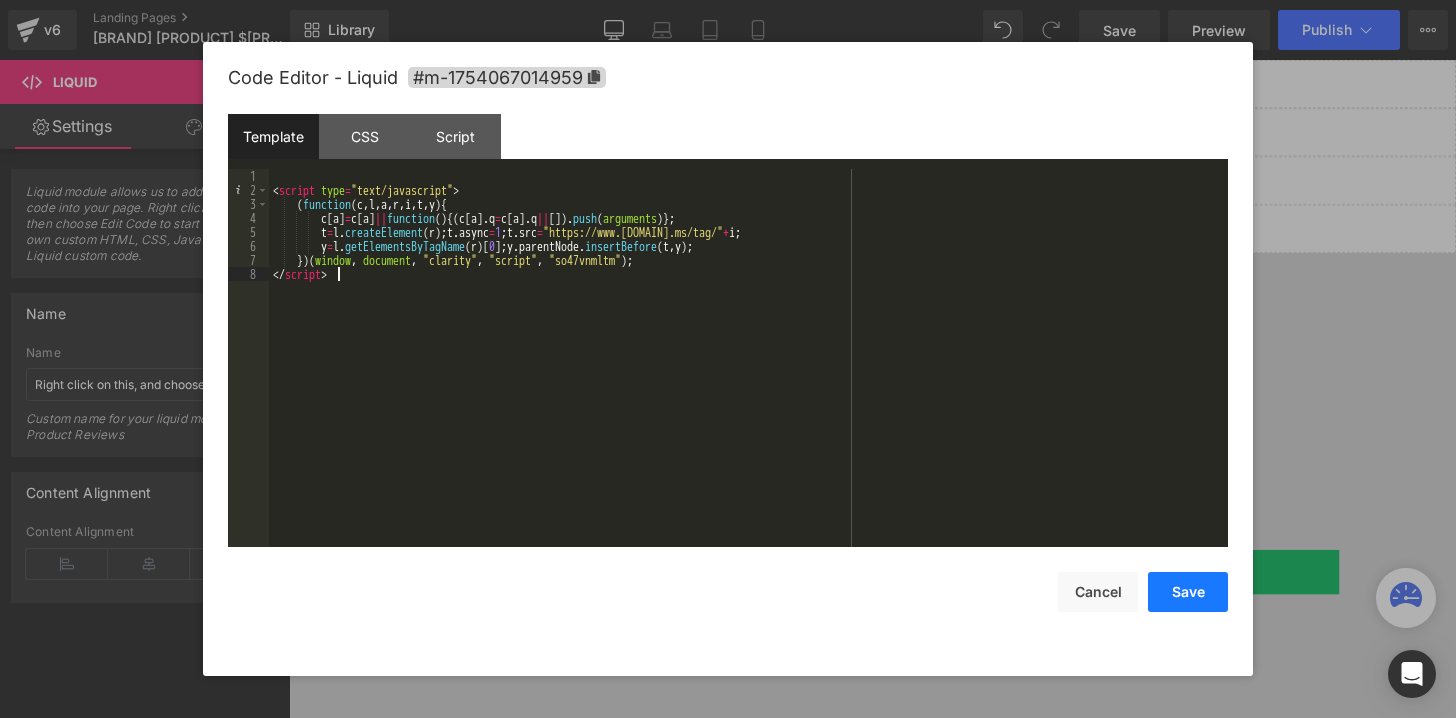 click on "Save" at bounding box center [1188, 592] 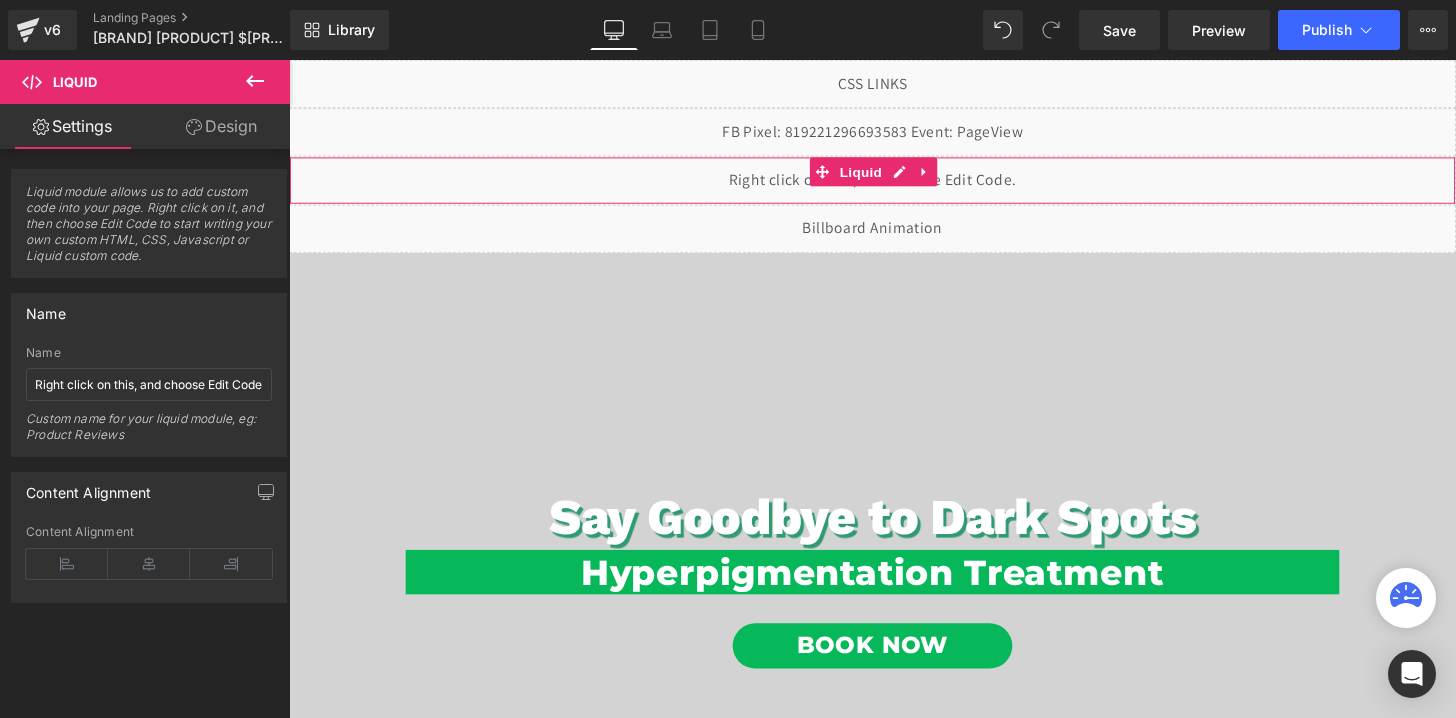 click on "Liquid" at bounding box center (894, 185) 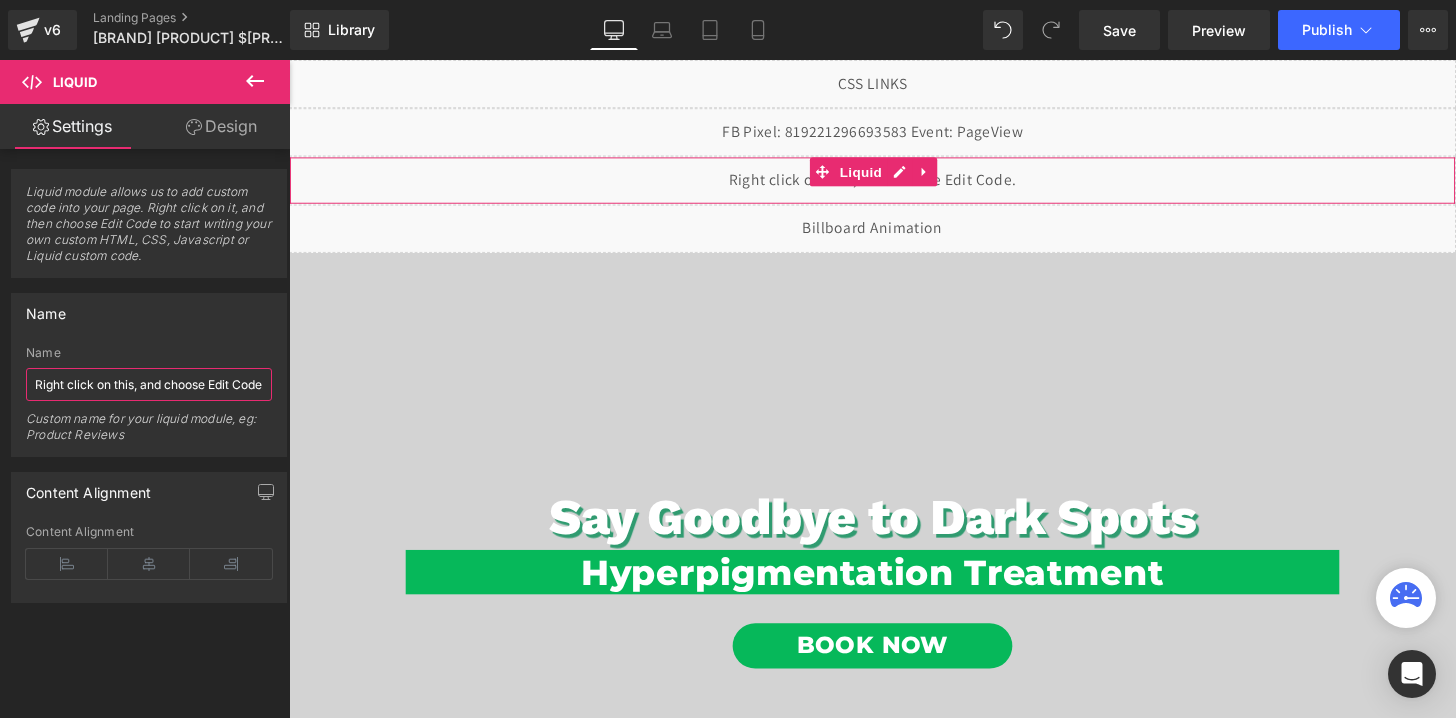 click on "Right click on this, and choose Edit Code." at bounding box center (149, 384) 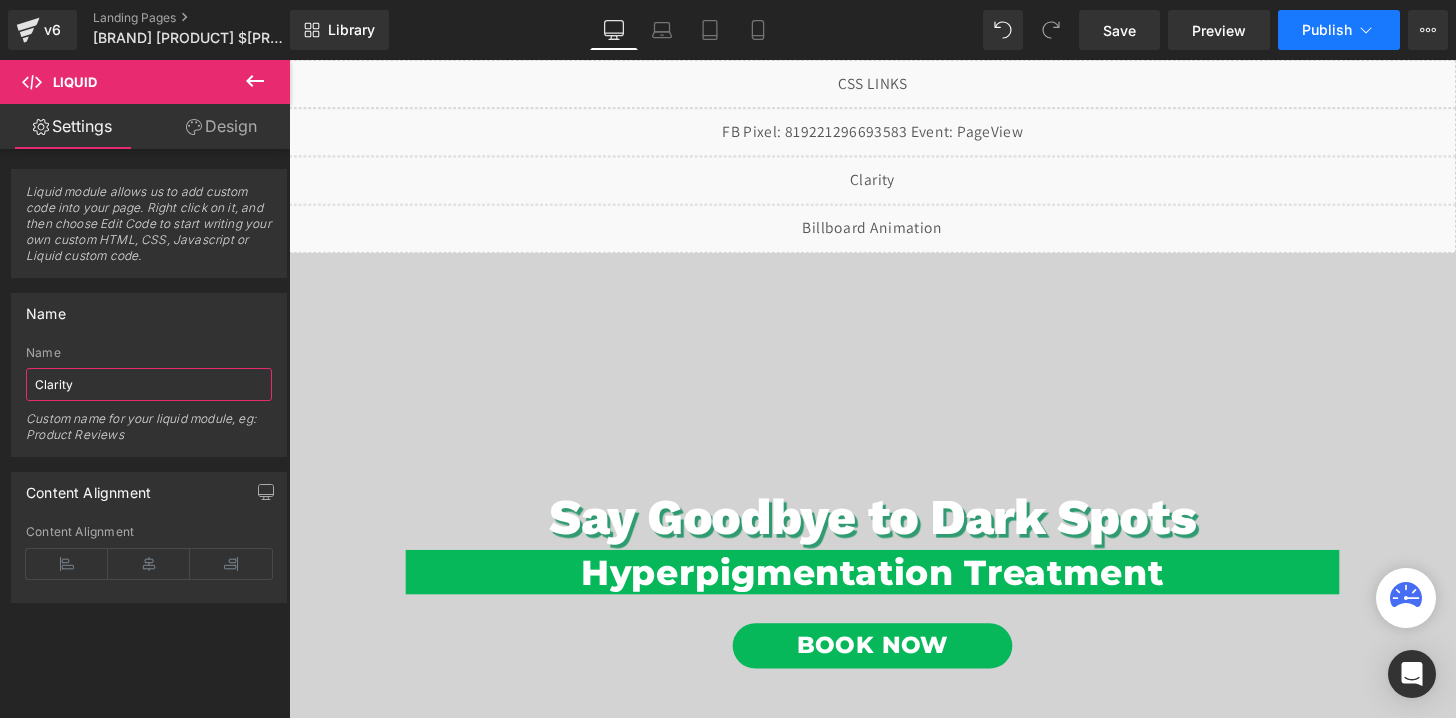type on "Clarity" 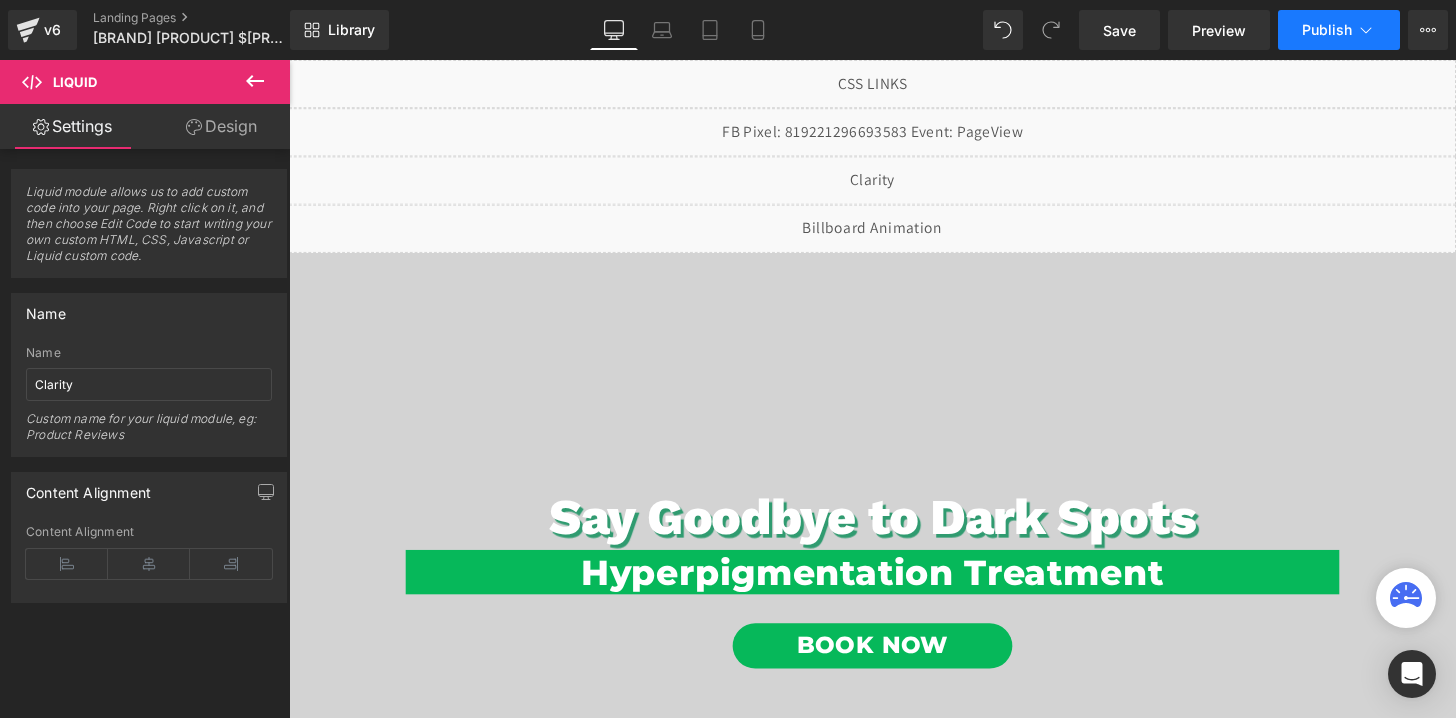 click on "Publish" at bounding box center (1339, 30) 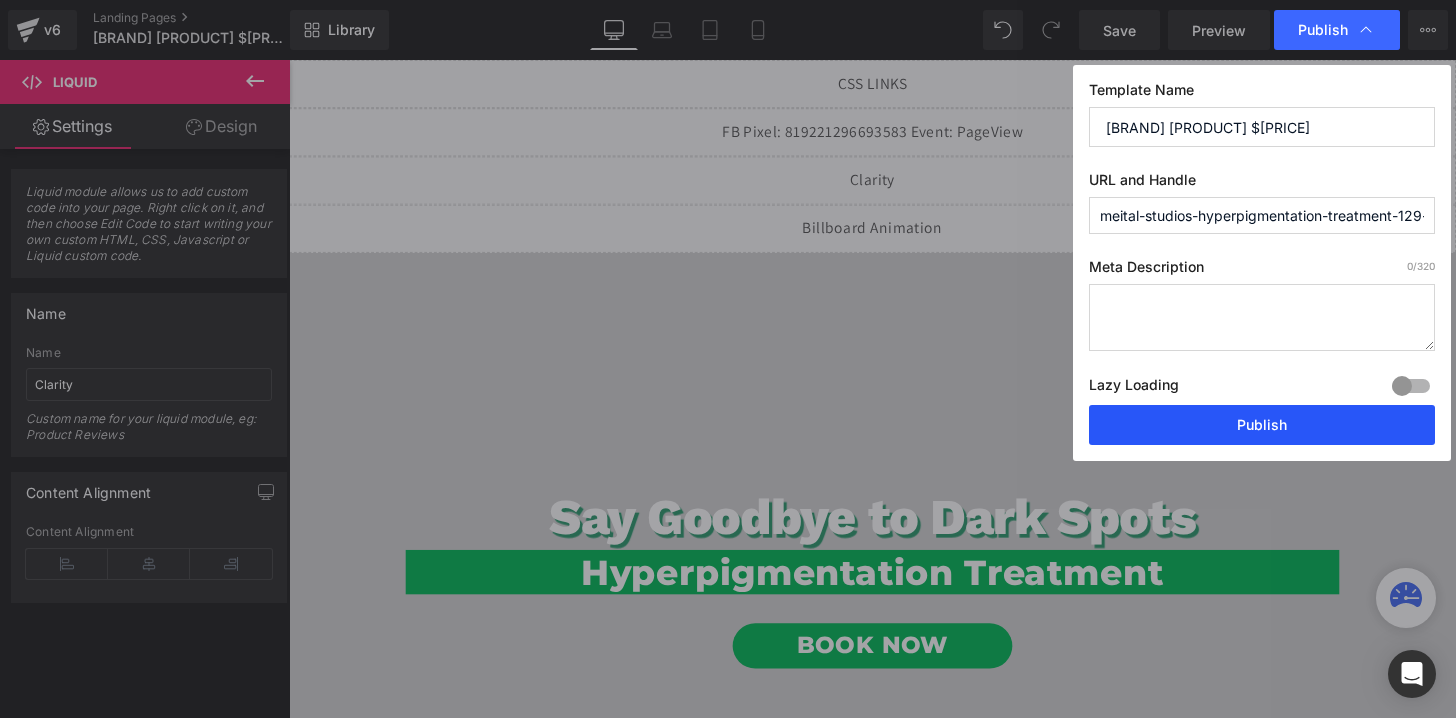 click on "Publish" at bounding box center [1262, 425] 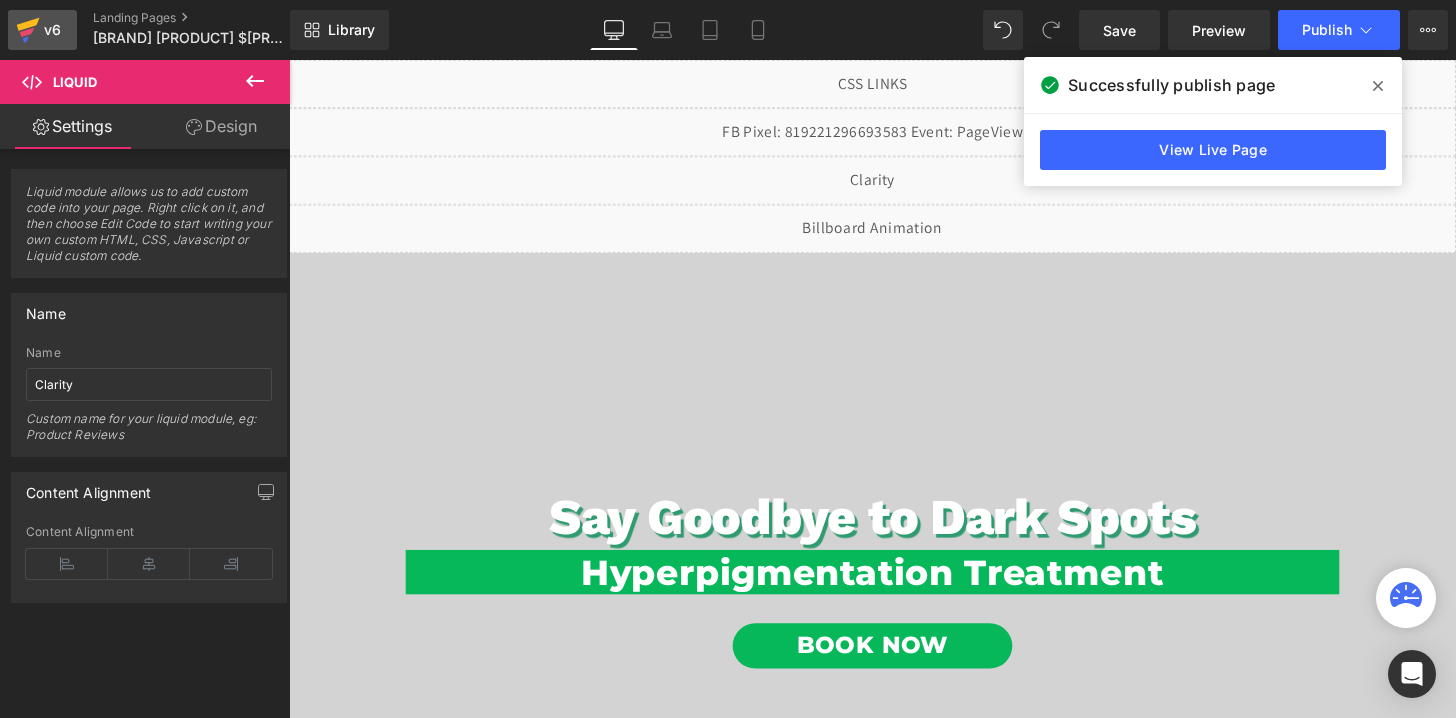 click 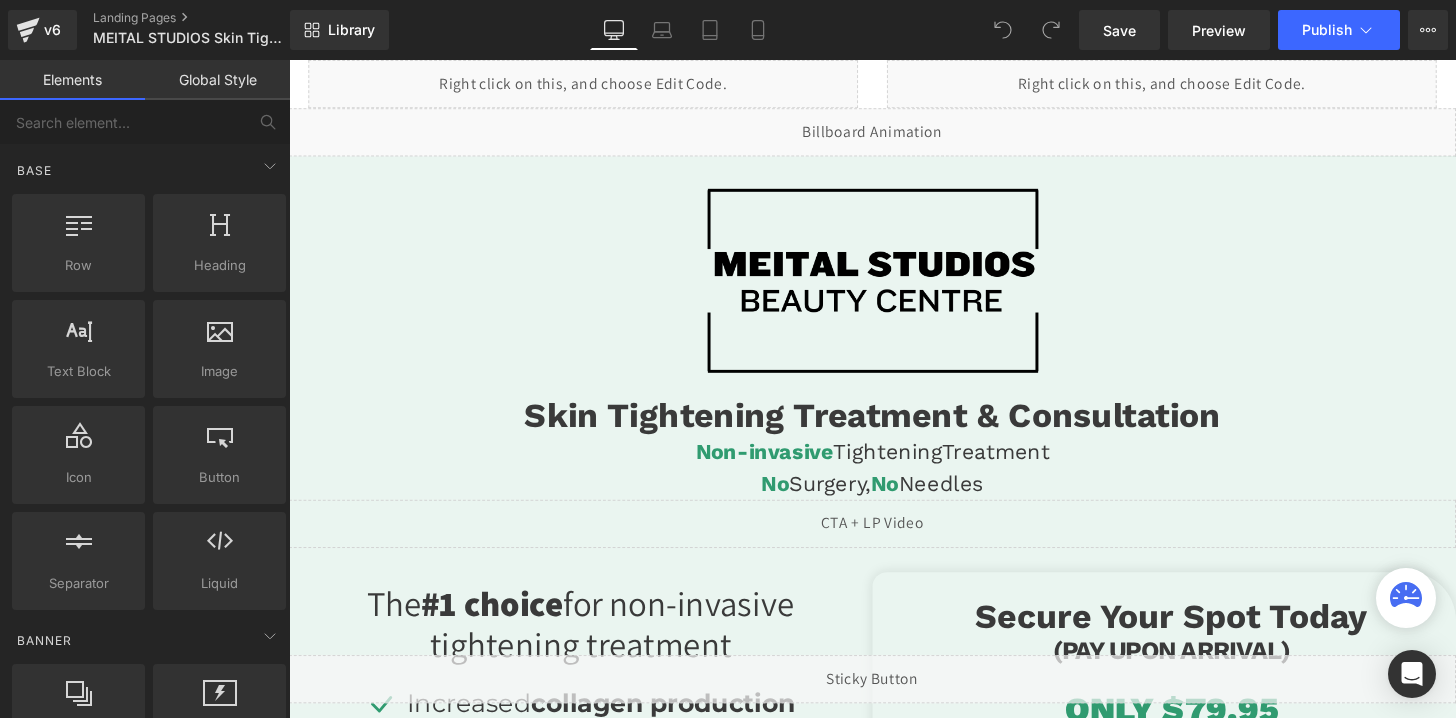 scroll, scrollTop: 0, scrollLeft: 0, axis: both 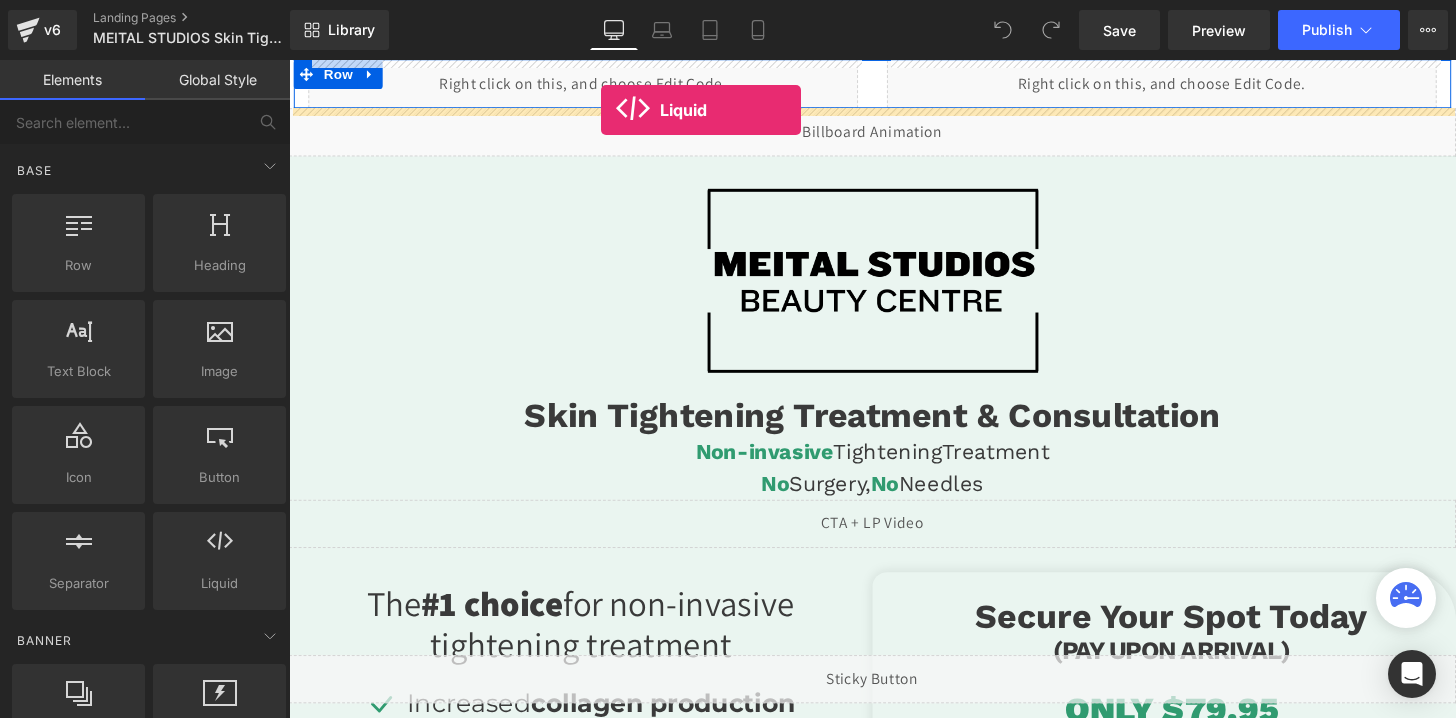 drag, startPoint x: 509, startPoint y: 622, endPoint x: 612, endPoint y: 112, distance: 520.29706 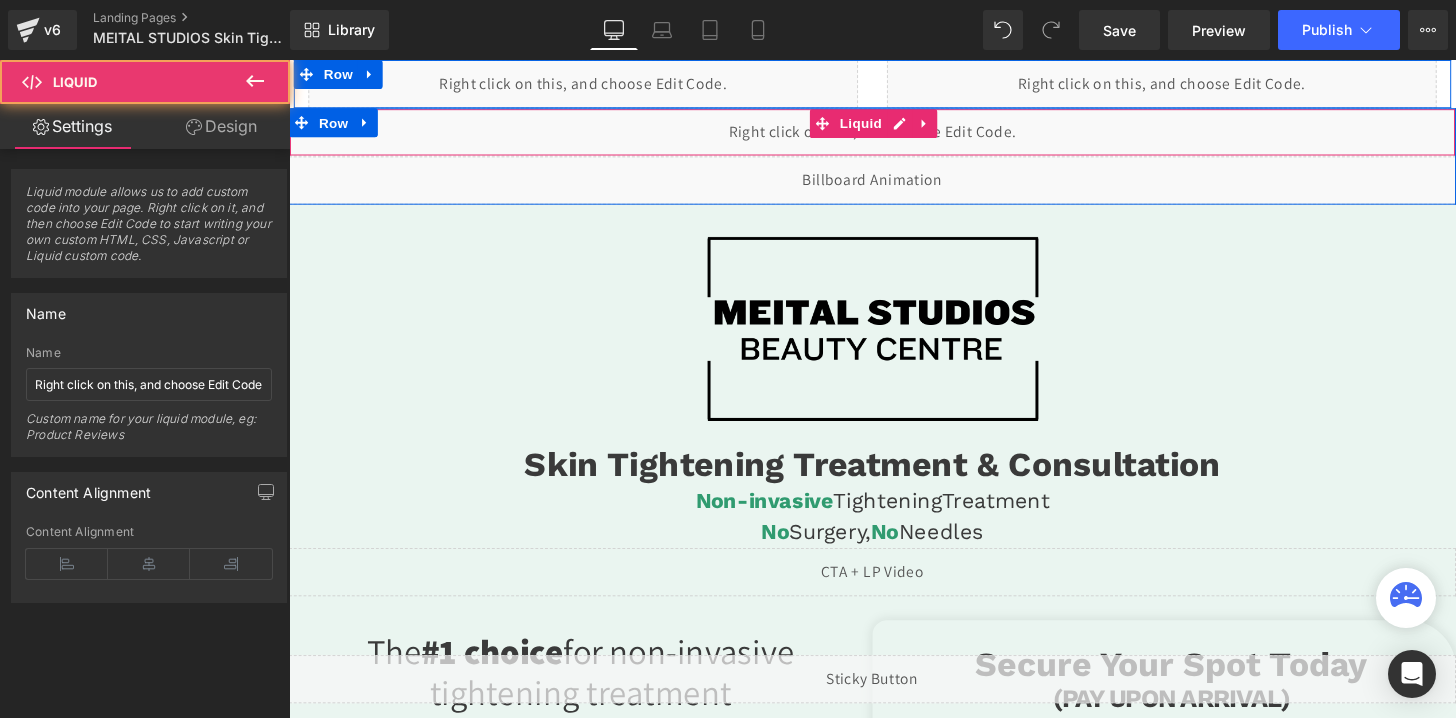 click on "Liquid" at bounding box center (894, 135) 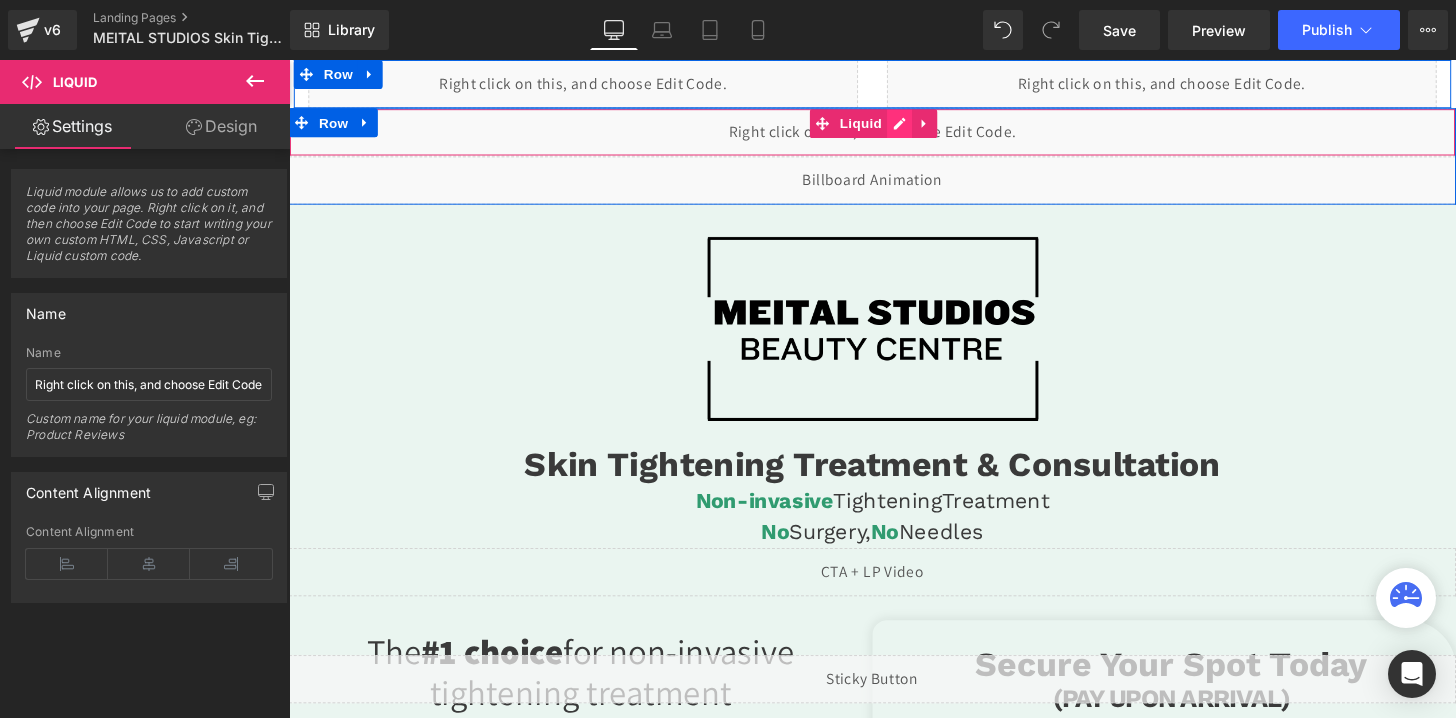 click on "Liquid" at bounding box center (894, 135) 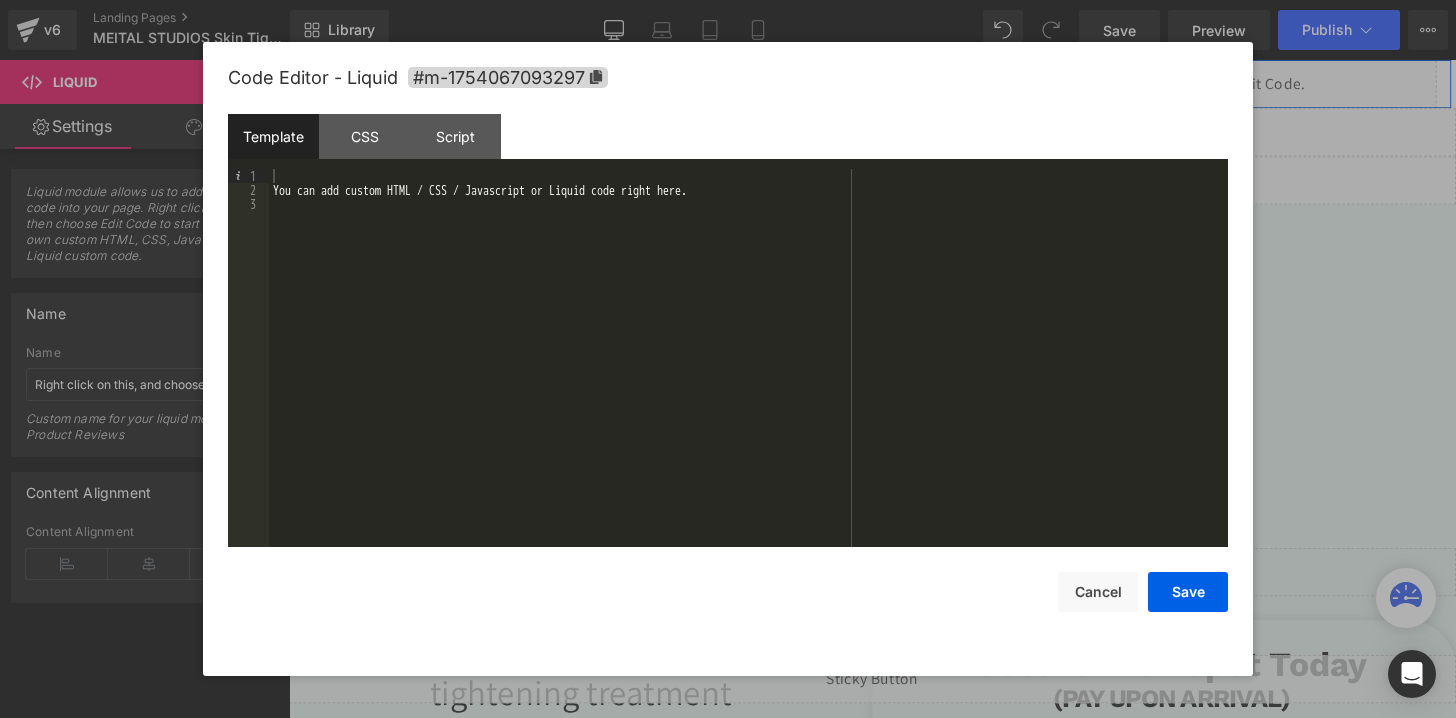 click on "You can add custom HTML / CSS / Javascript or Liquid code right here." at bounding box center [748, 372] 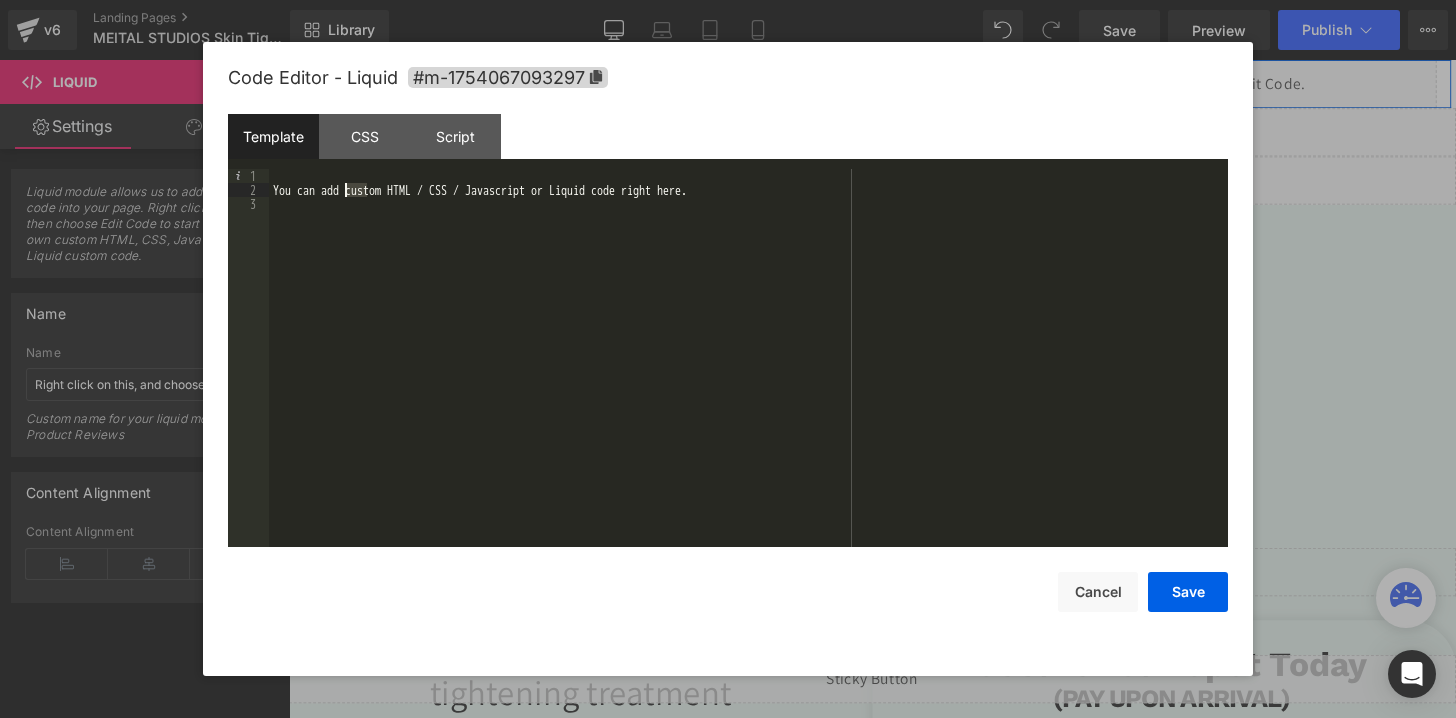 click on "You can add custom HTML / CSS / Javascript or Liquid code right here." at bounding box center (748, 372) 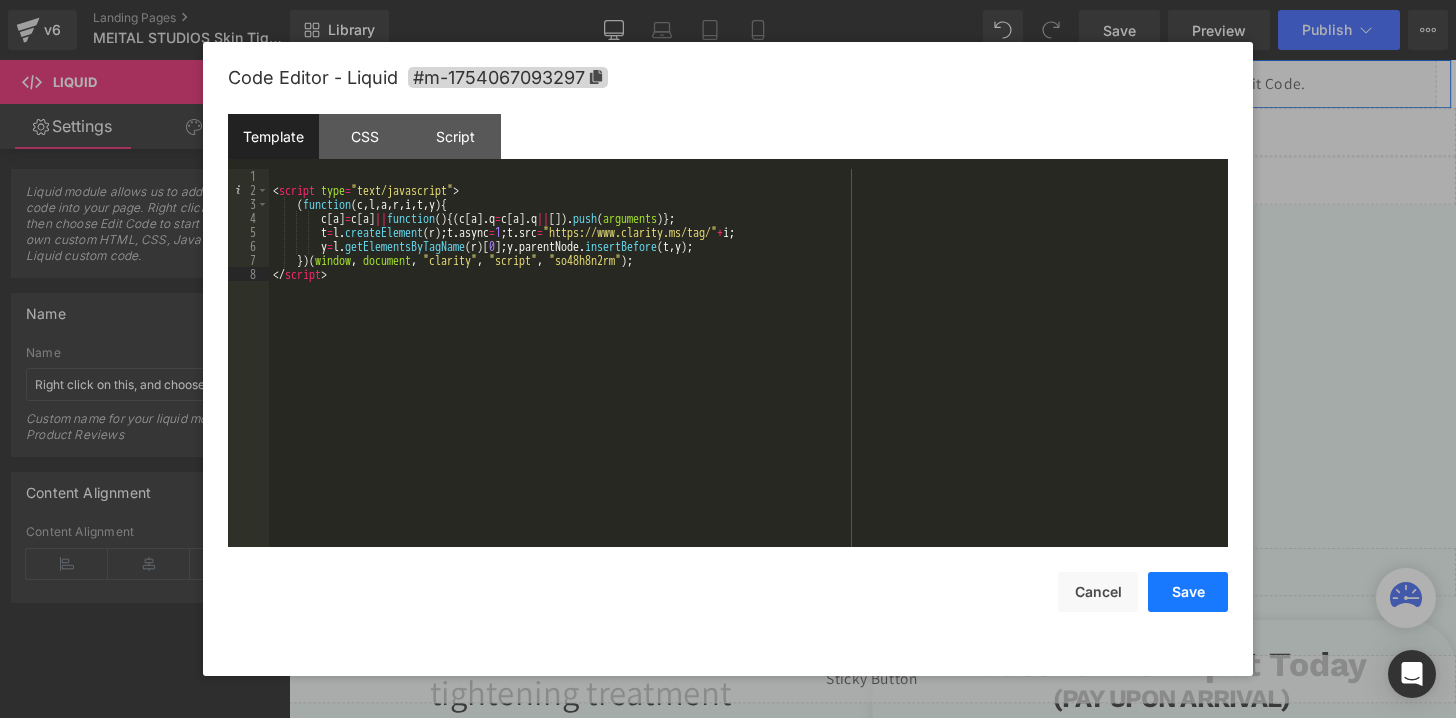 click on "Save" at bounding box center [1188, 592] 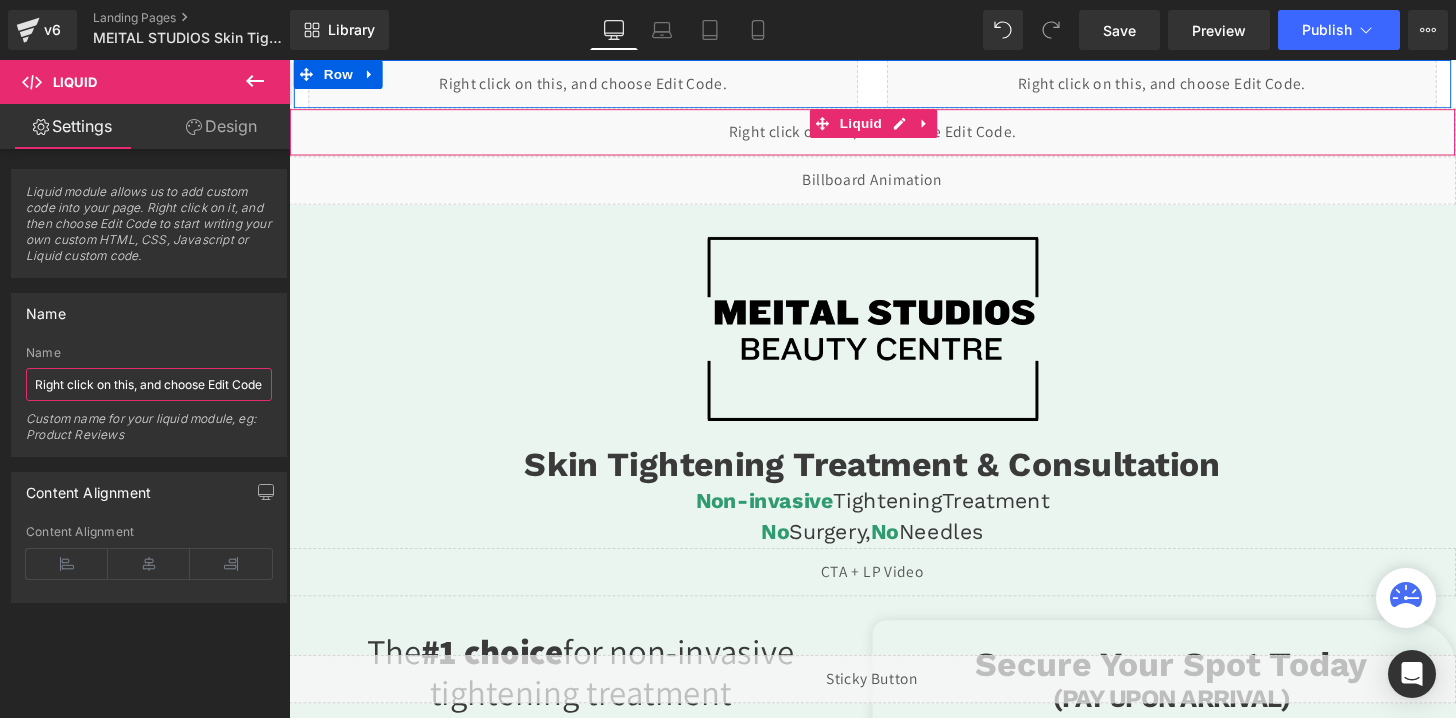 click on "Right click on this, and choose Edit Code." at bounding box center [149, 384] 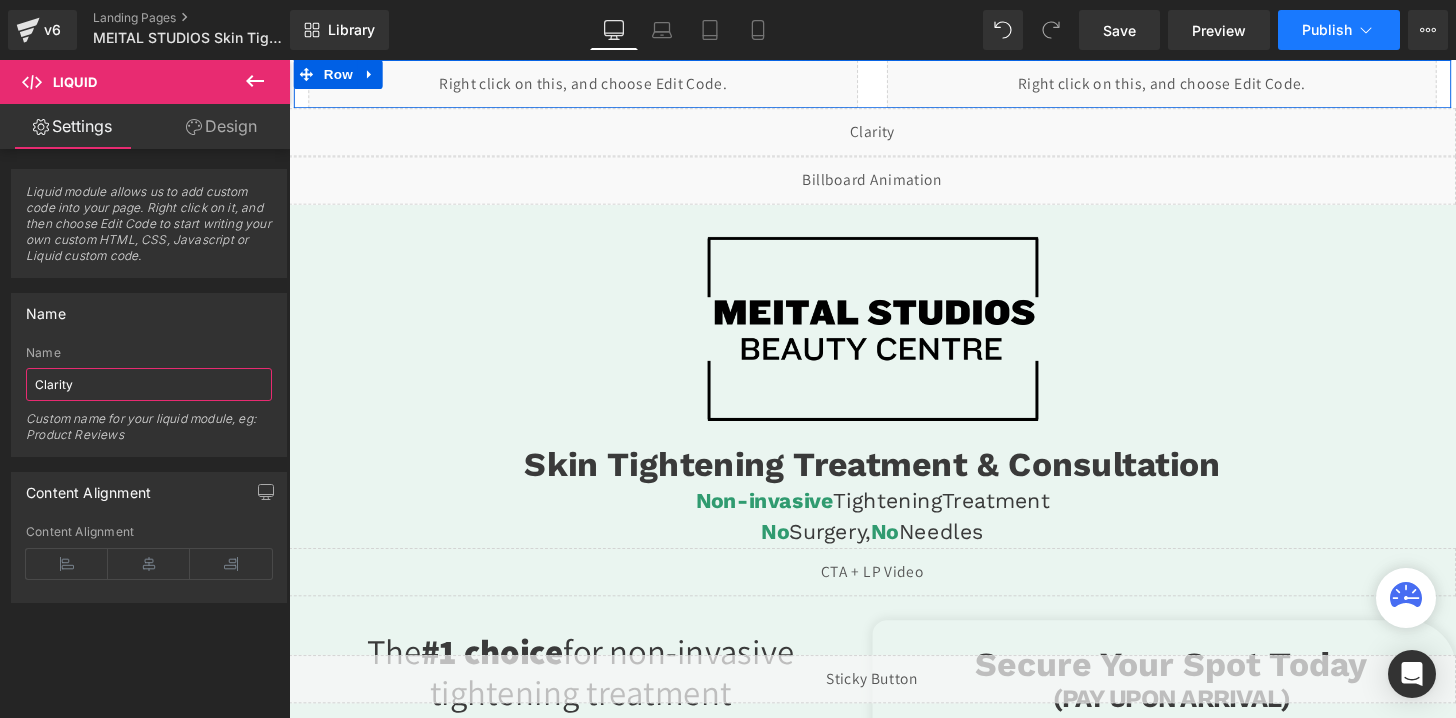 type on "Clarity" 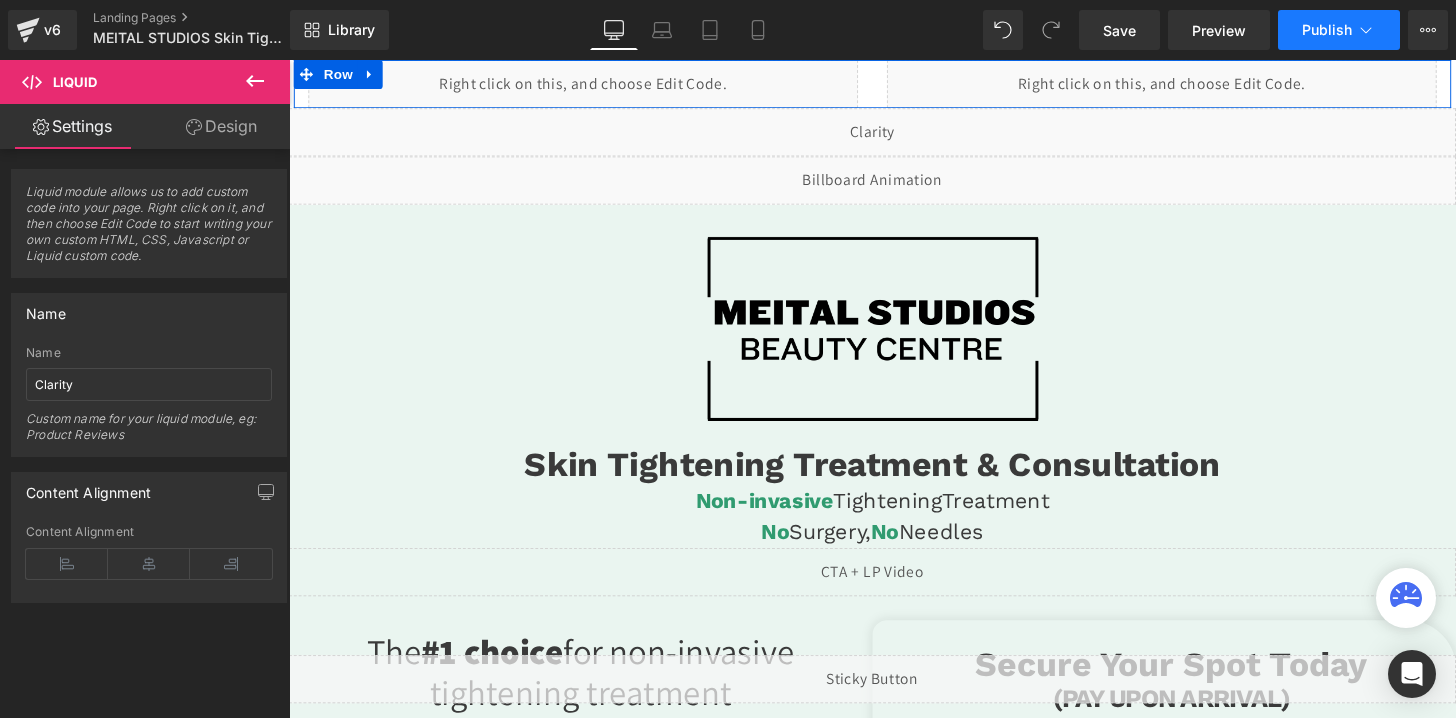 click on "Publish" at bounding box center (1327, 30) 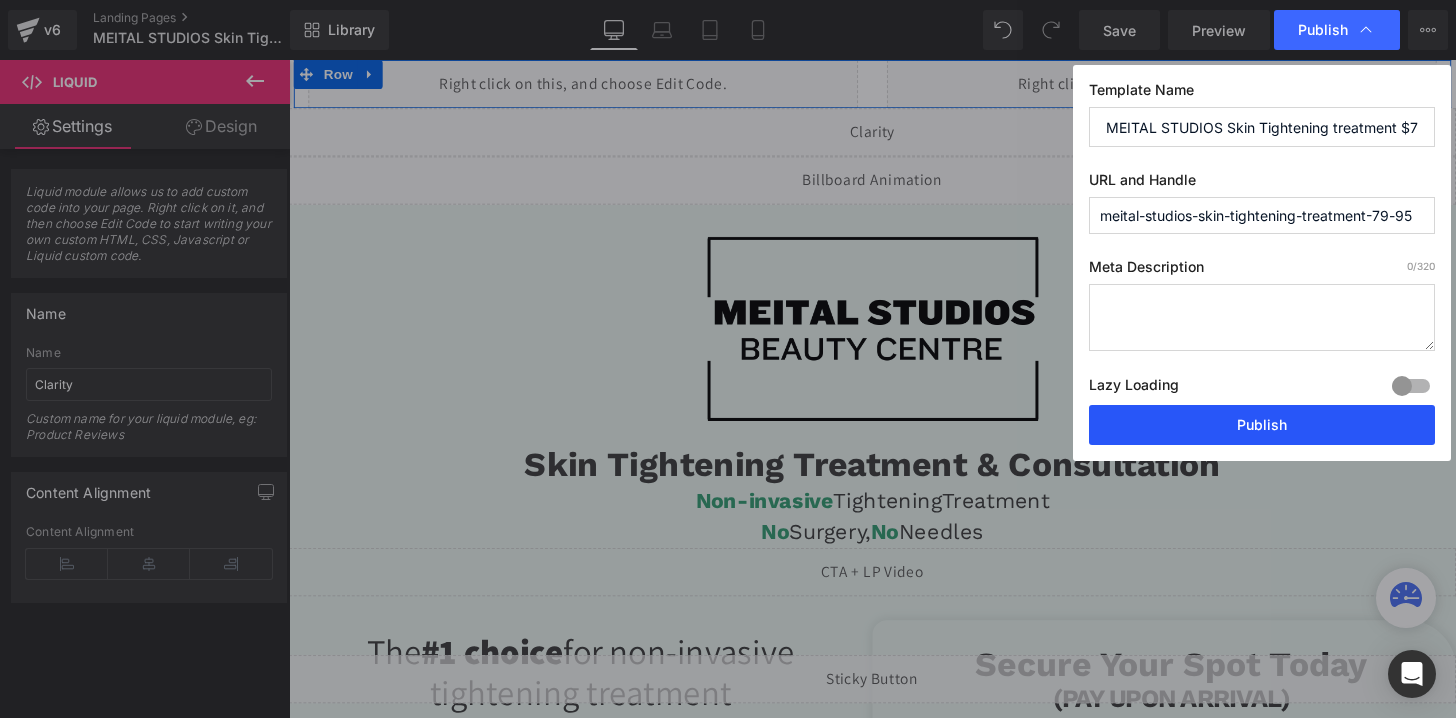 click on "Publish" at bounding box center [1262, 425] 